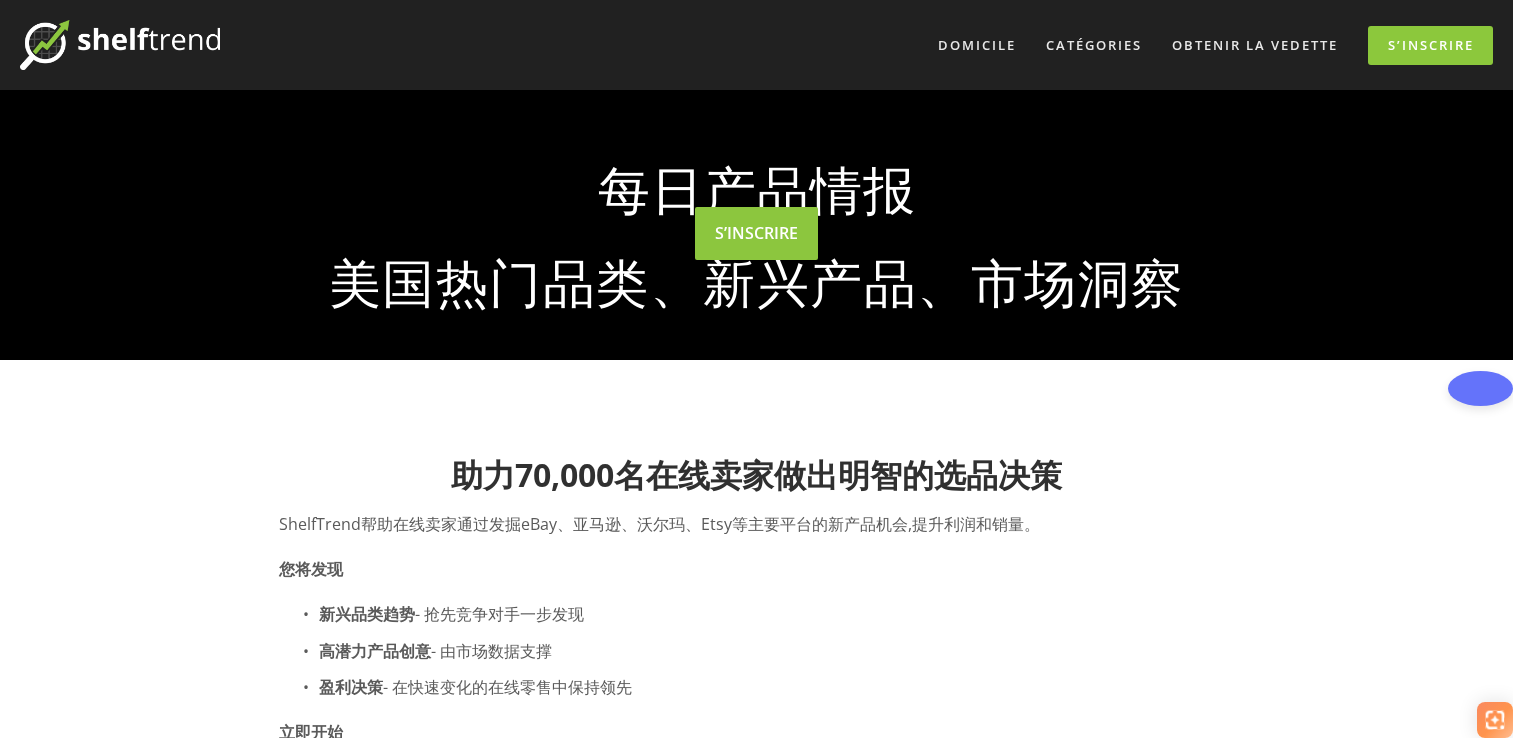scroll, scrollTop: 0, scrollLeft: 0, axis: both 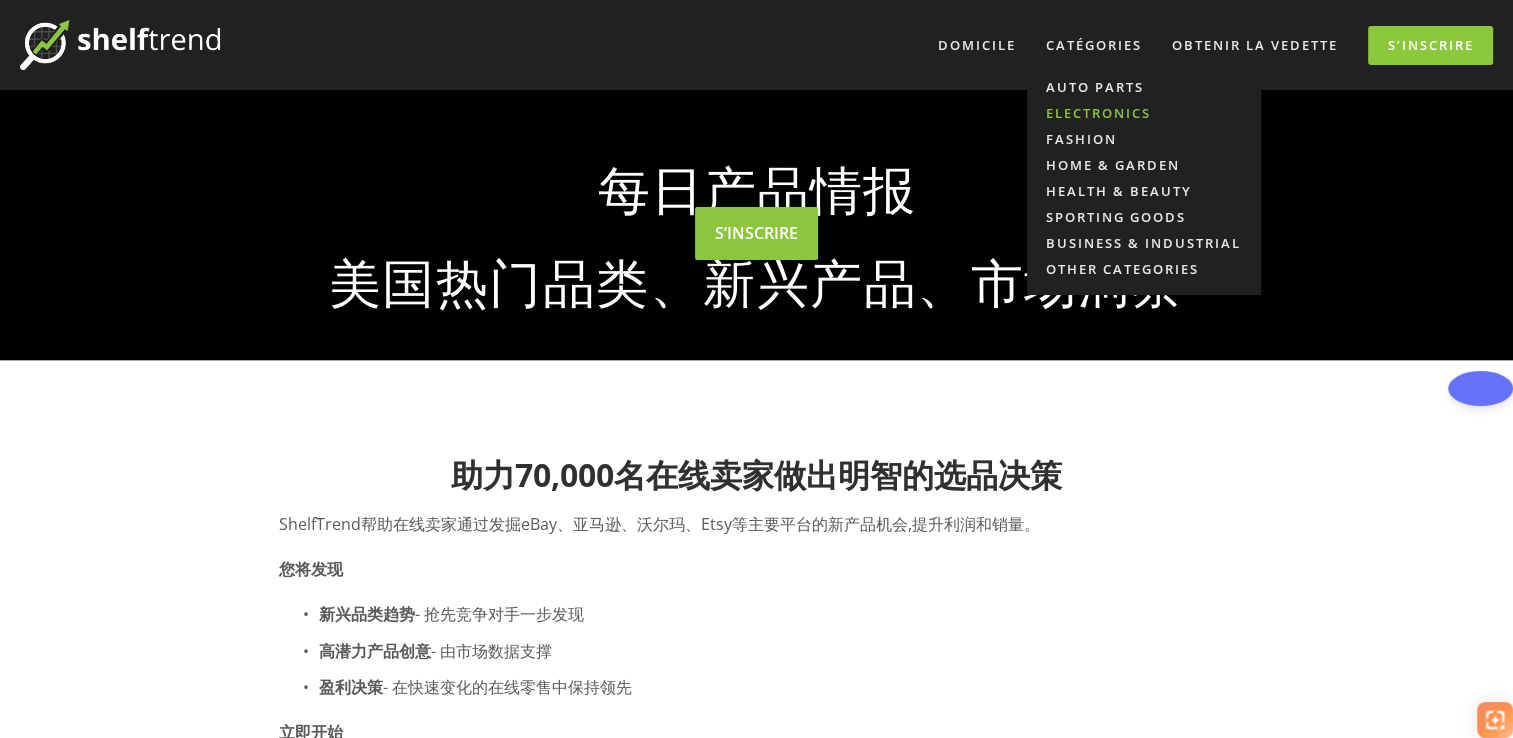 click on "Electronics" at bounding box center (1144, 113) 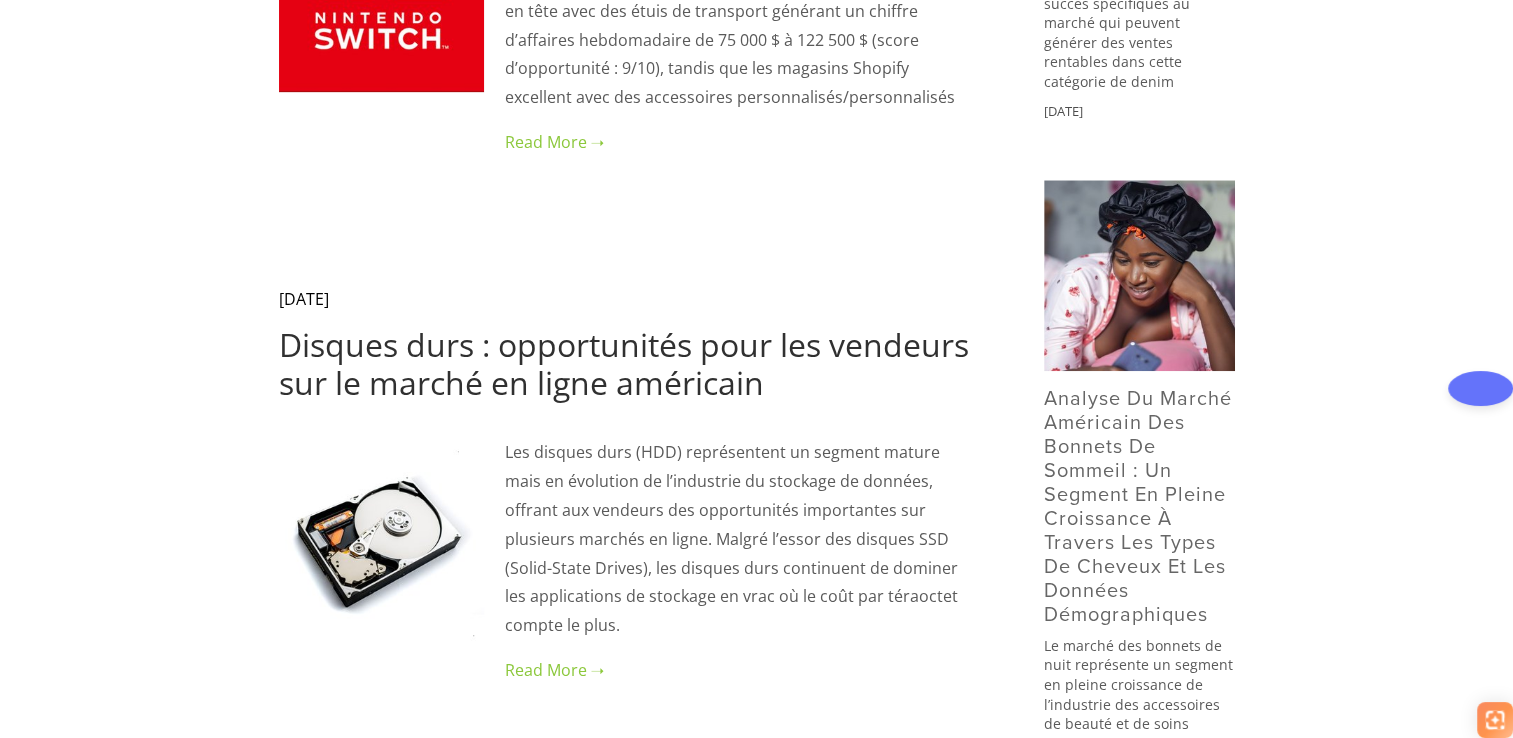 scroll, scrollTop: 0, scrollLeft: 0, axis: both 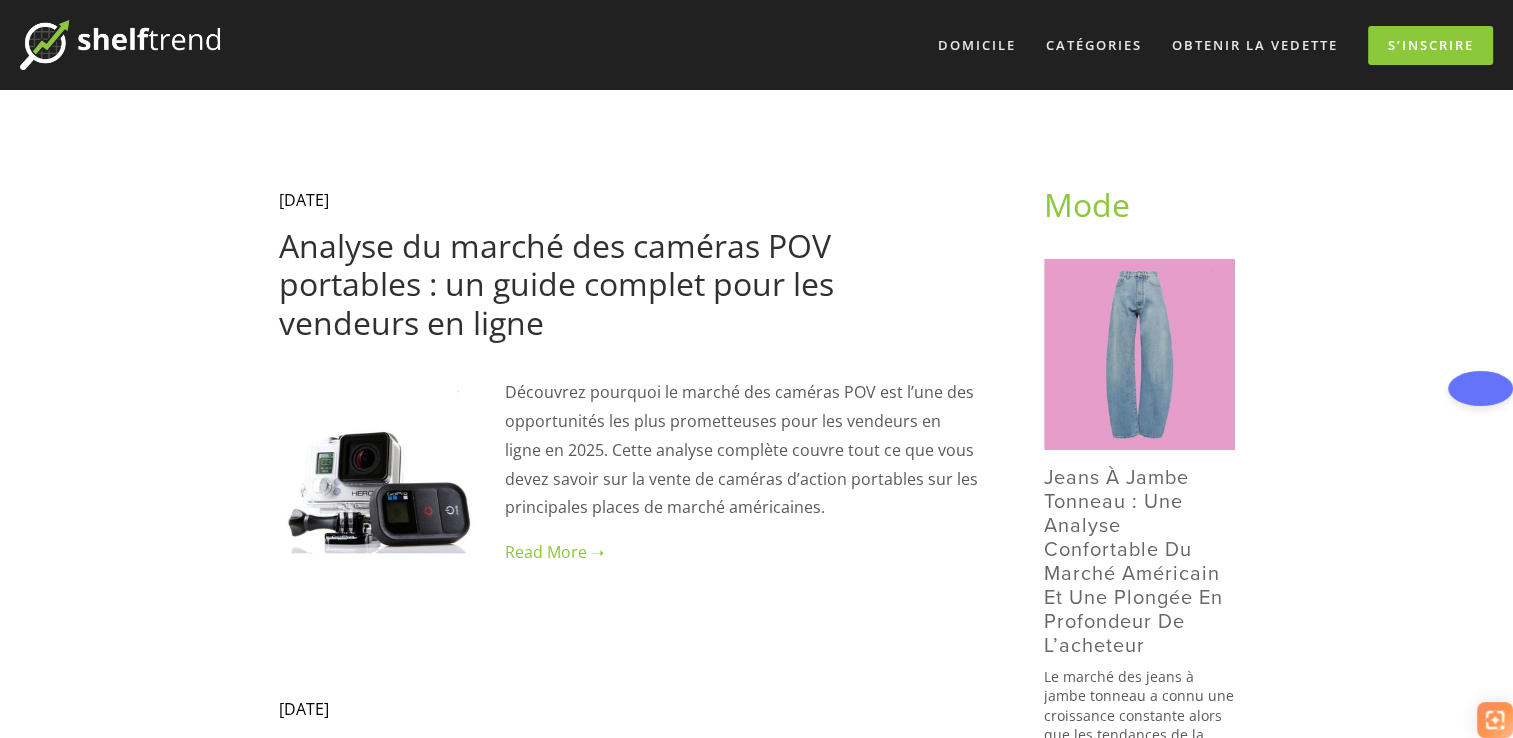 click on "Analyse du marché des caméras POV portables : un guide complet pour les vendeurs en ligne" at bounding box center [556, 284] 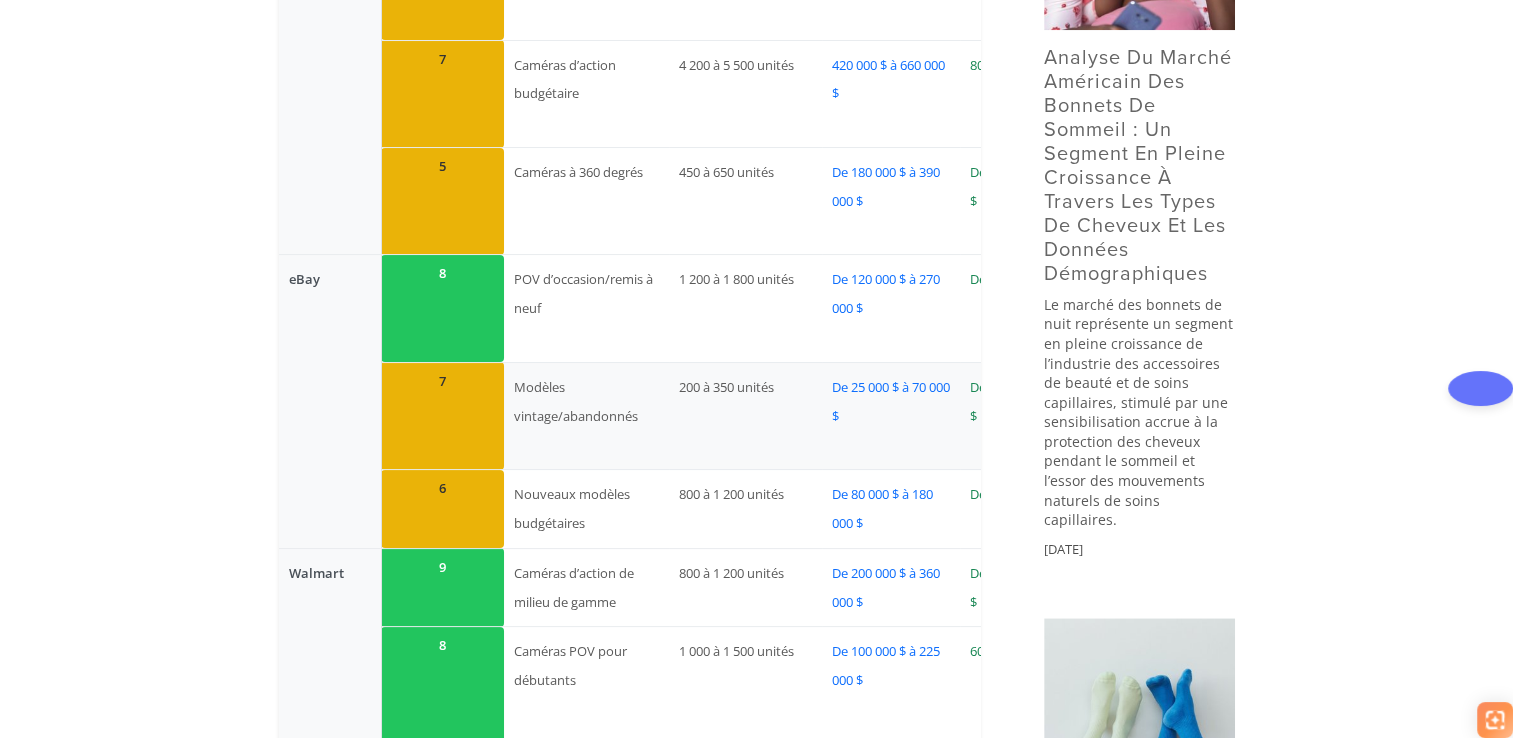 scroll, scrollTop: 1328, scrollLeft: 0, axis: vertical 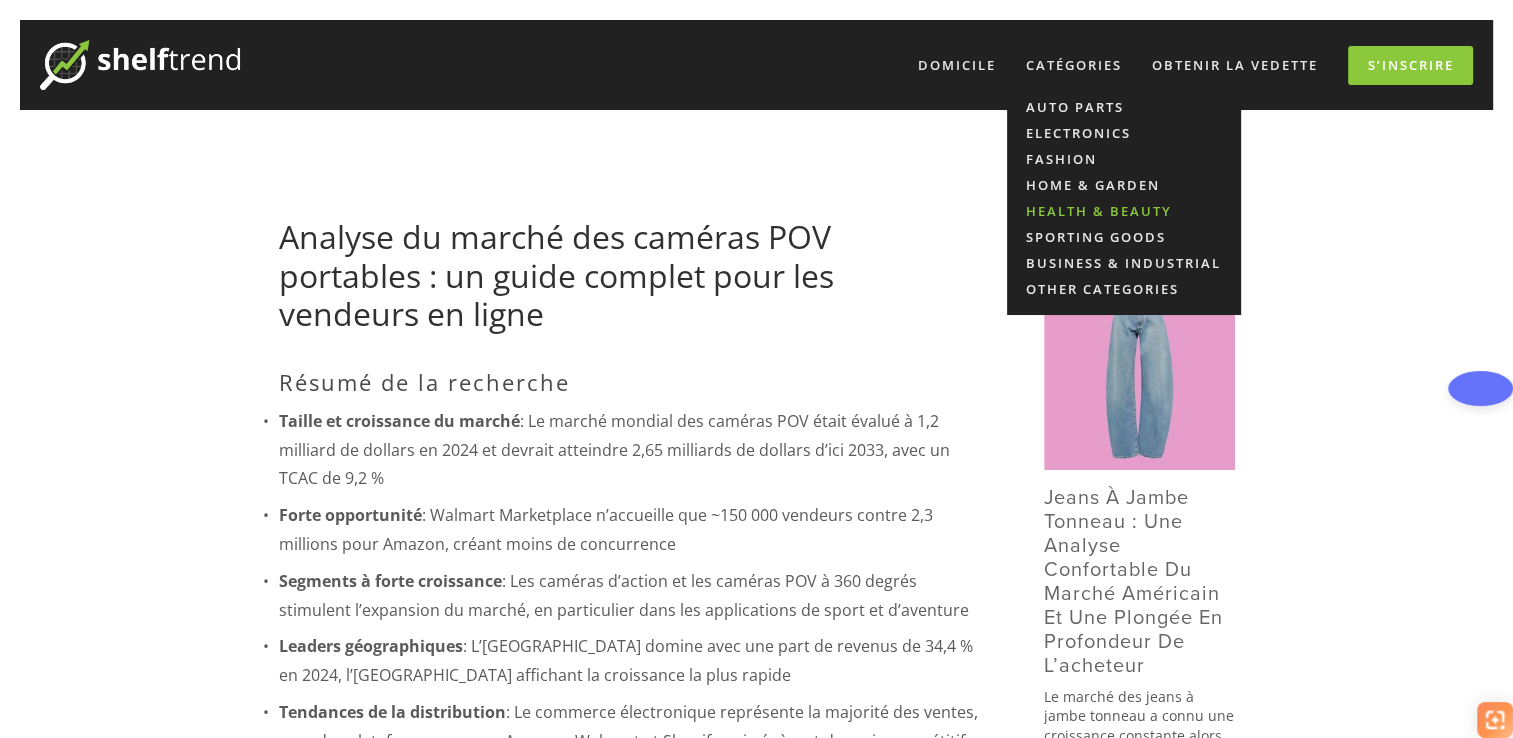 click on "Health & Beauty" at bounding box center (1124, 211) 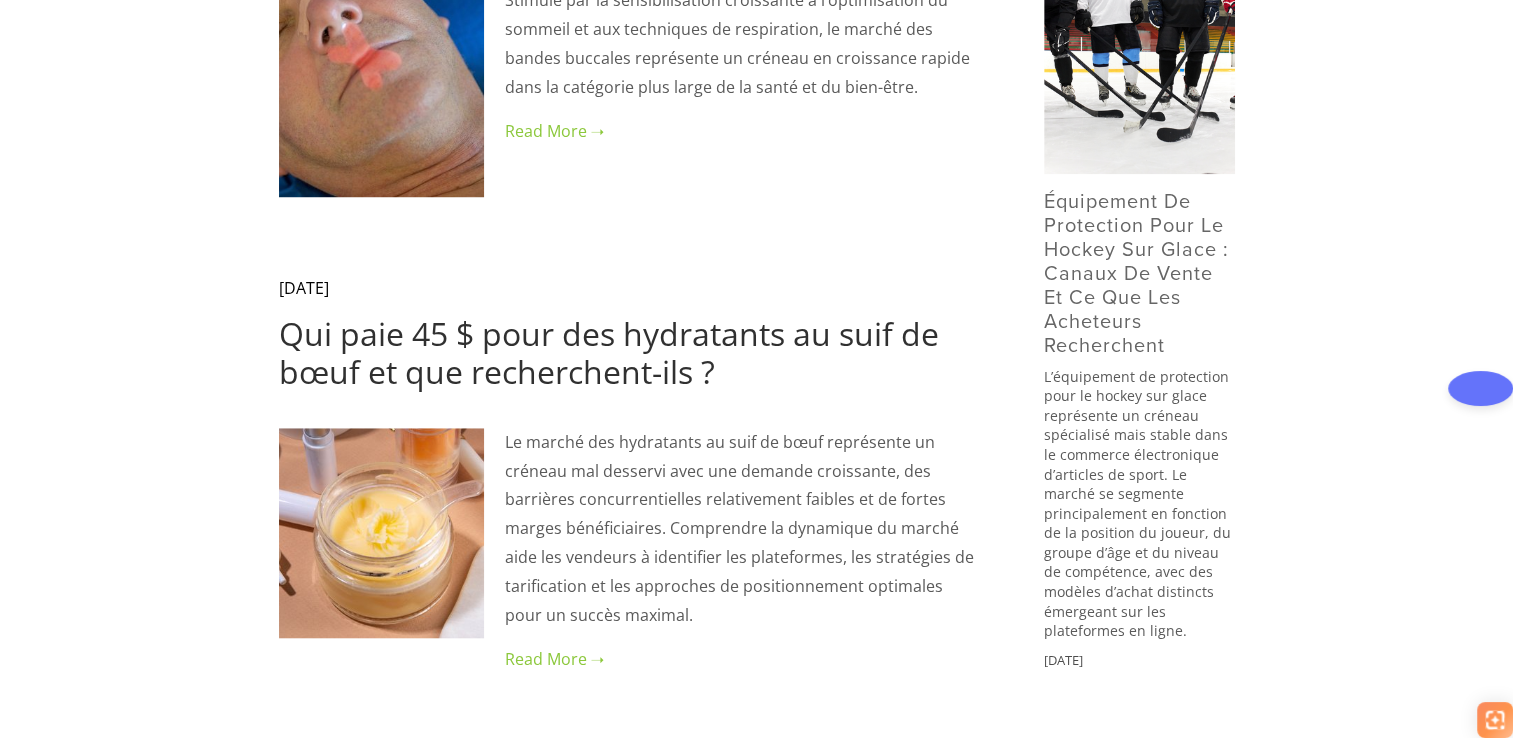 scroll, scrollTop: 1544, scrollLeft: 0, axis: vertical 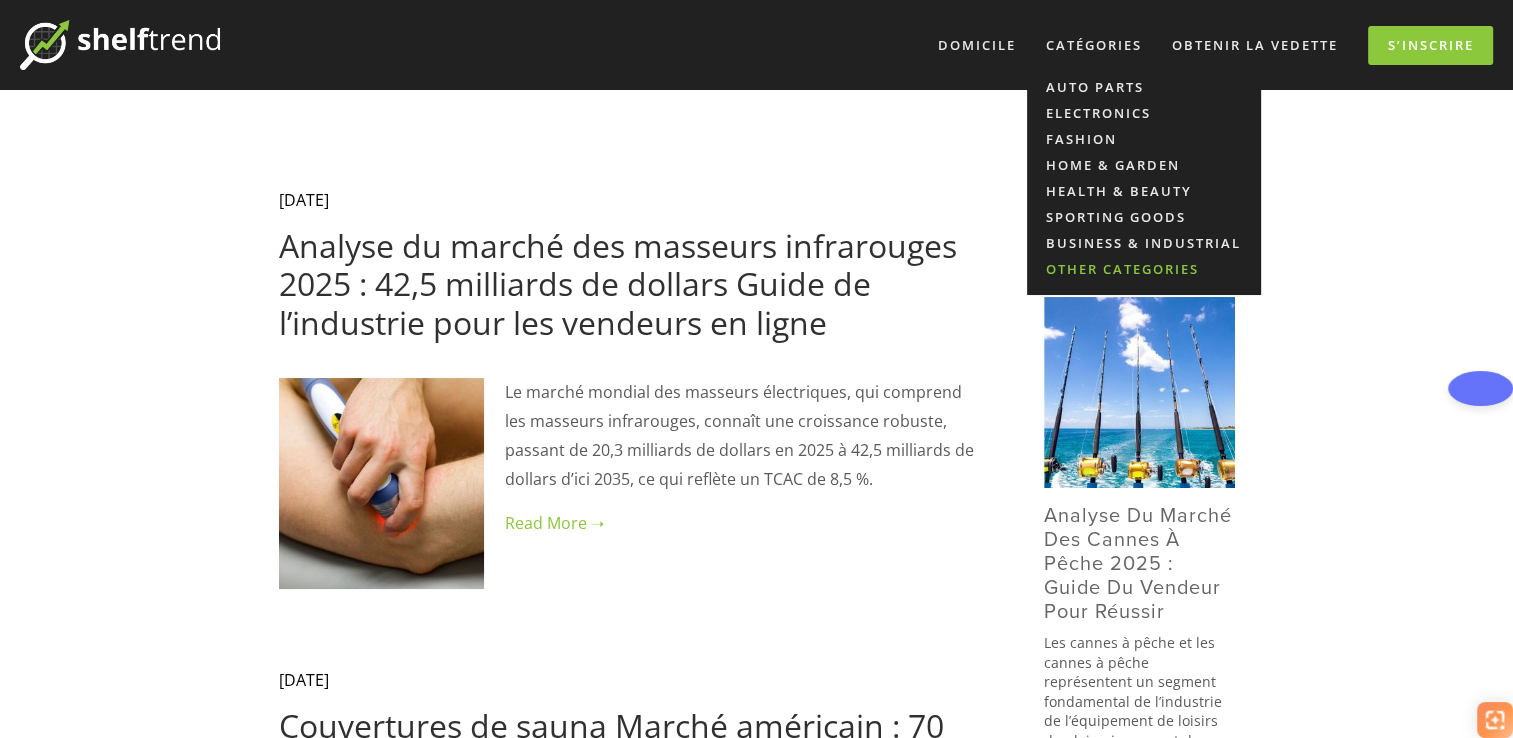 click on "Other Categories" at bounding box center (1144, 269) 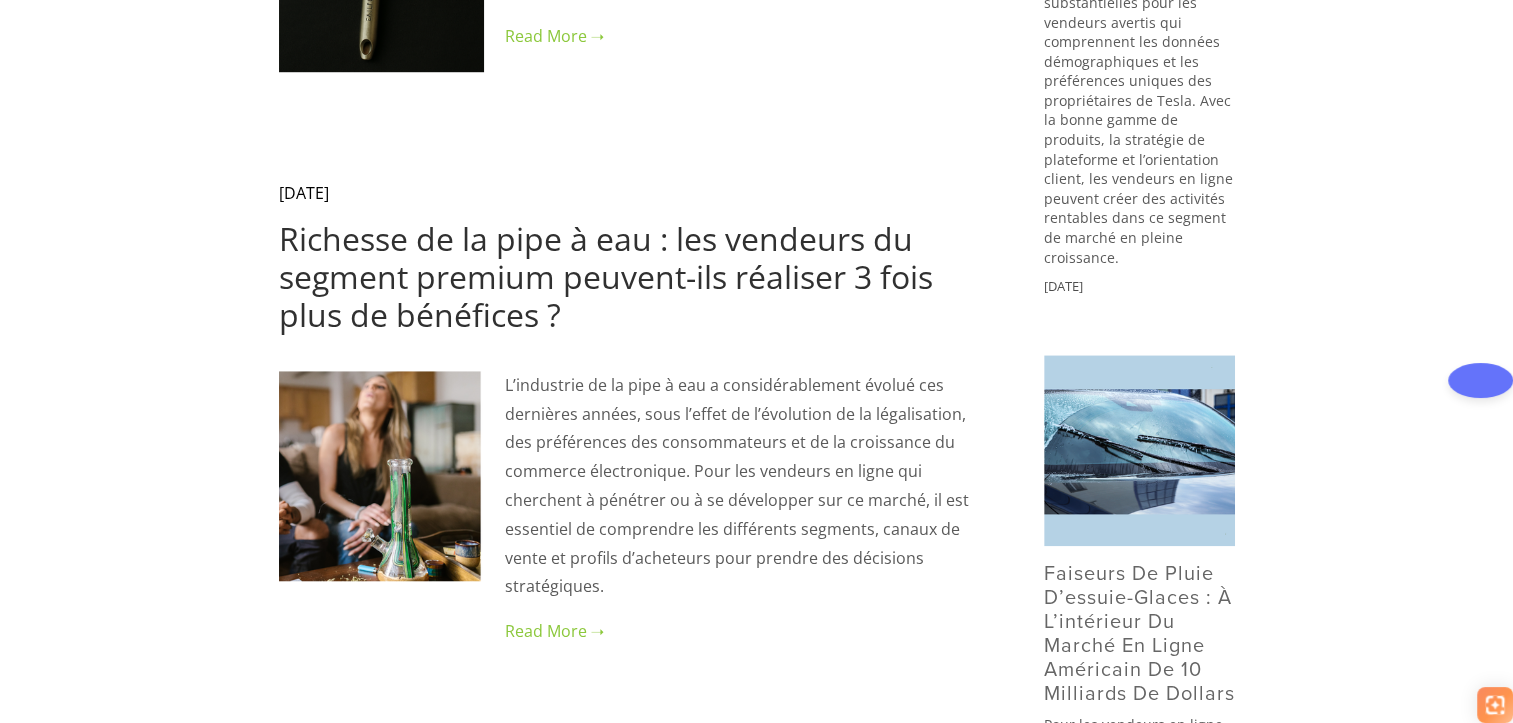 scroll, scrollTop: 1505, scrollLeft: 0, axis: vertical 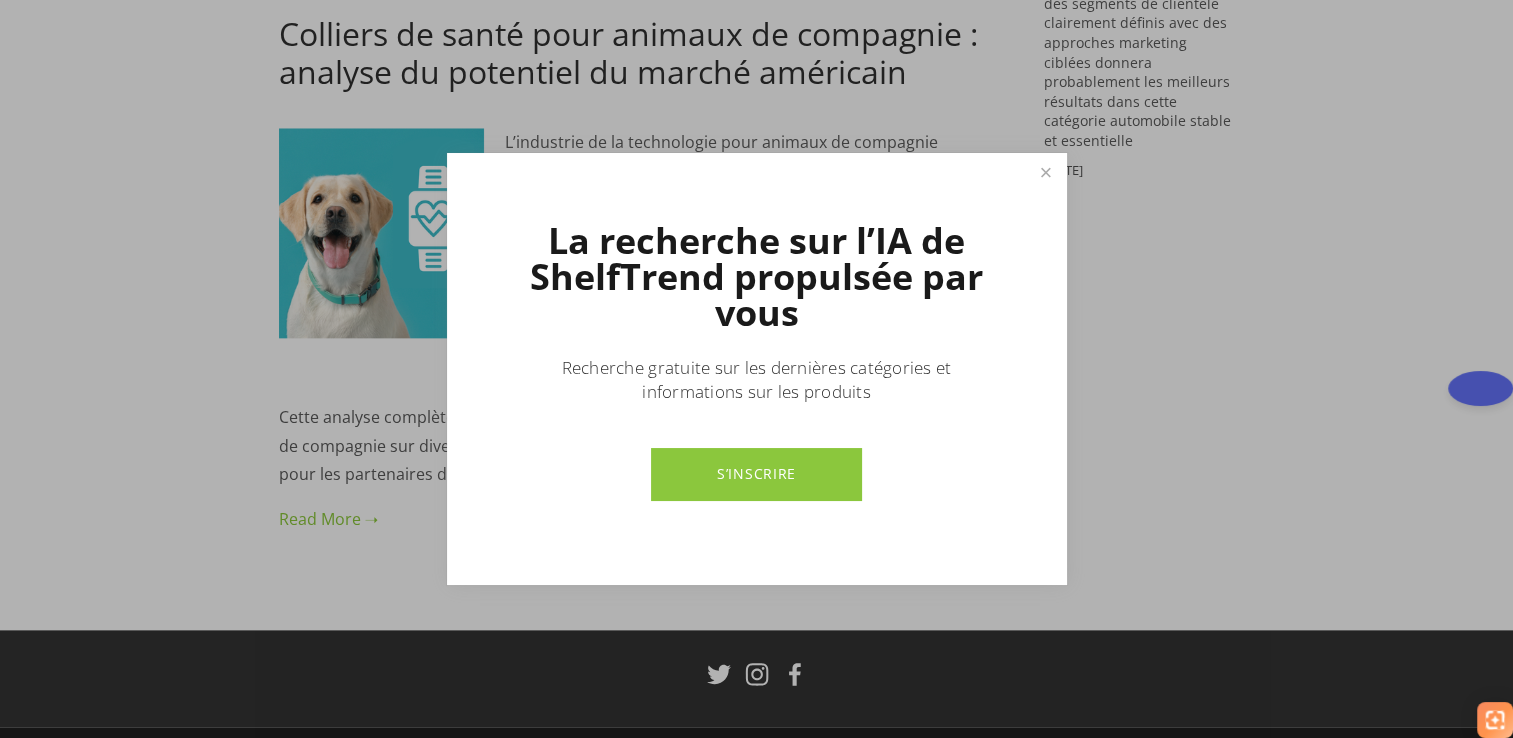 click at bounding box center [1045, 173] 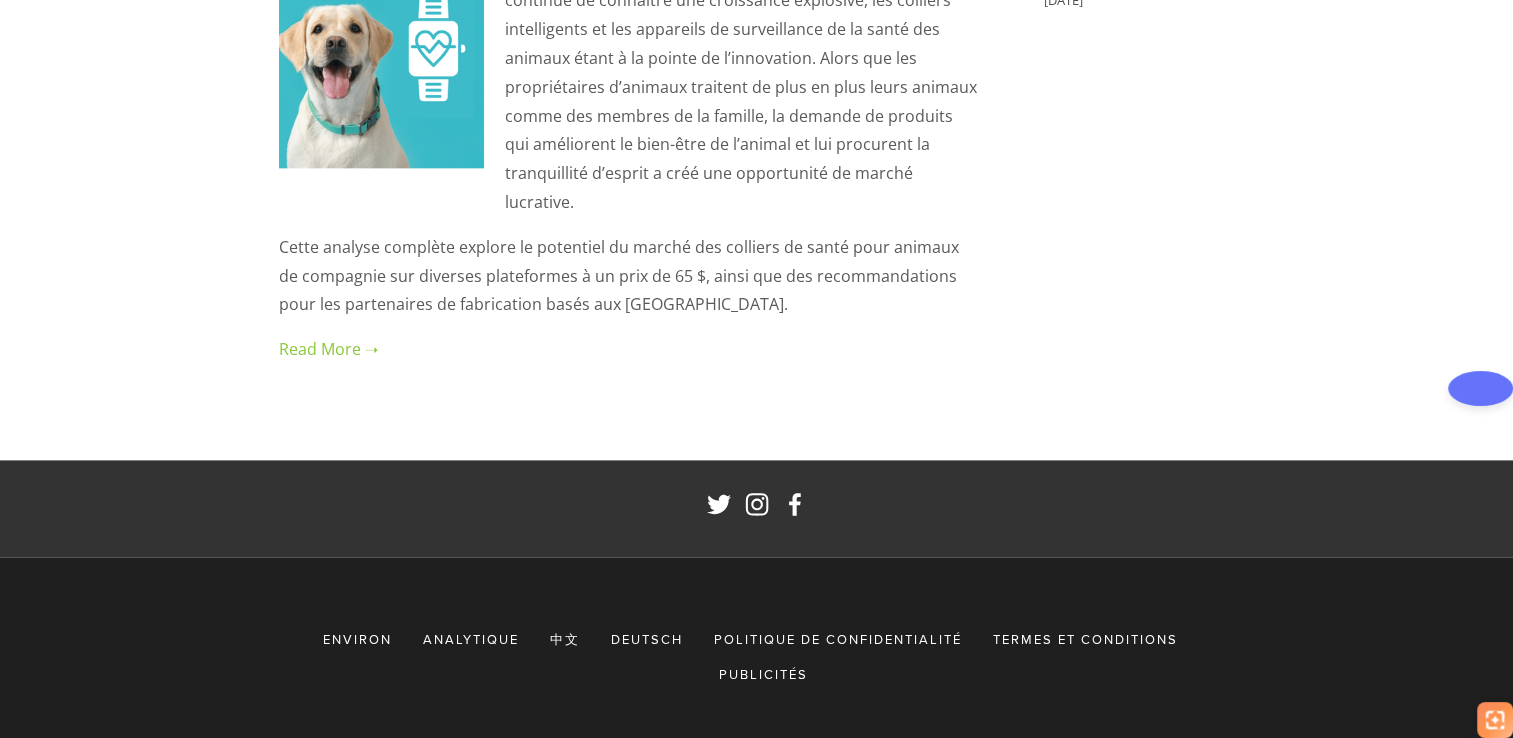 scroll, scrollTop: 2488, scrollLeft: 0, axis: vertical 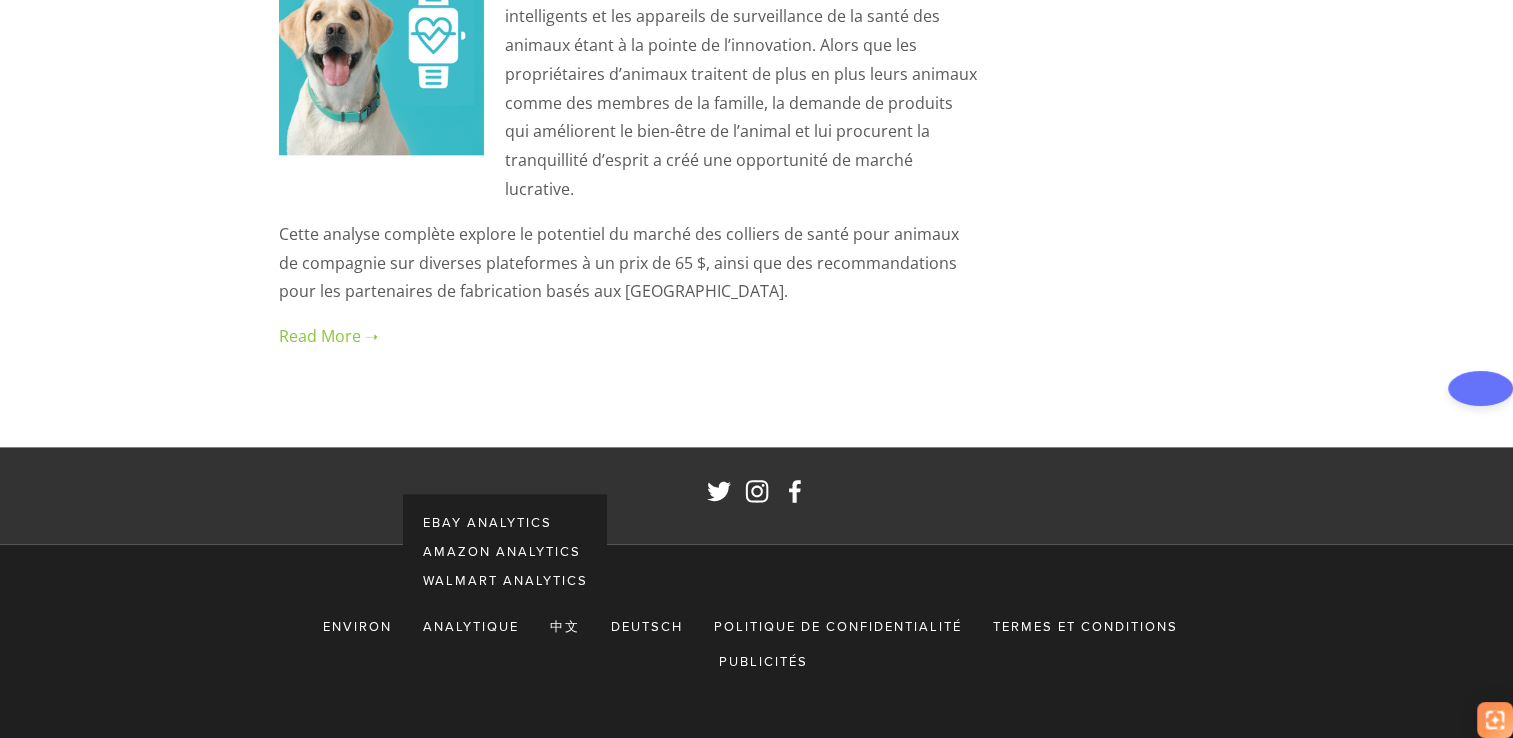 click on "eBay Analytics" at bounding box center (487, 522) 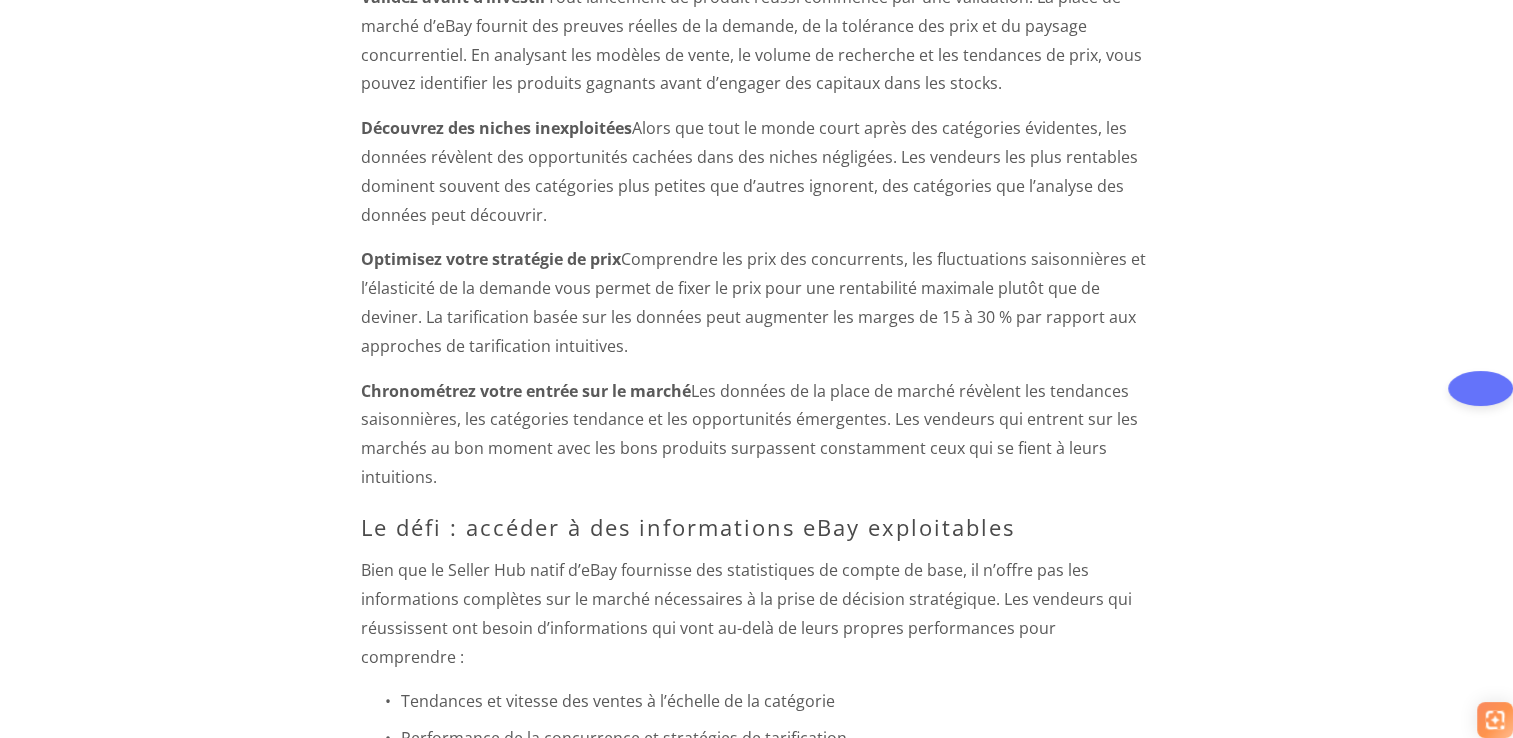 scroll, scrollTop: 1200, scrollLeft: 0, axis: vertical 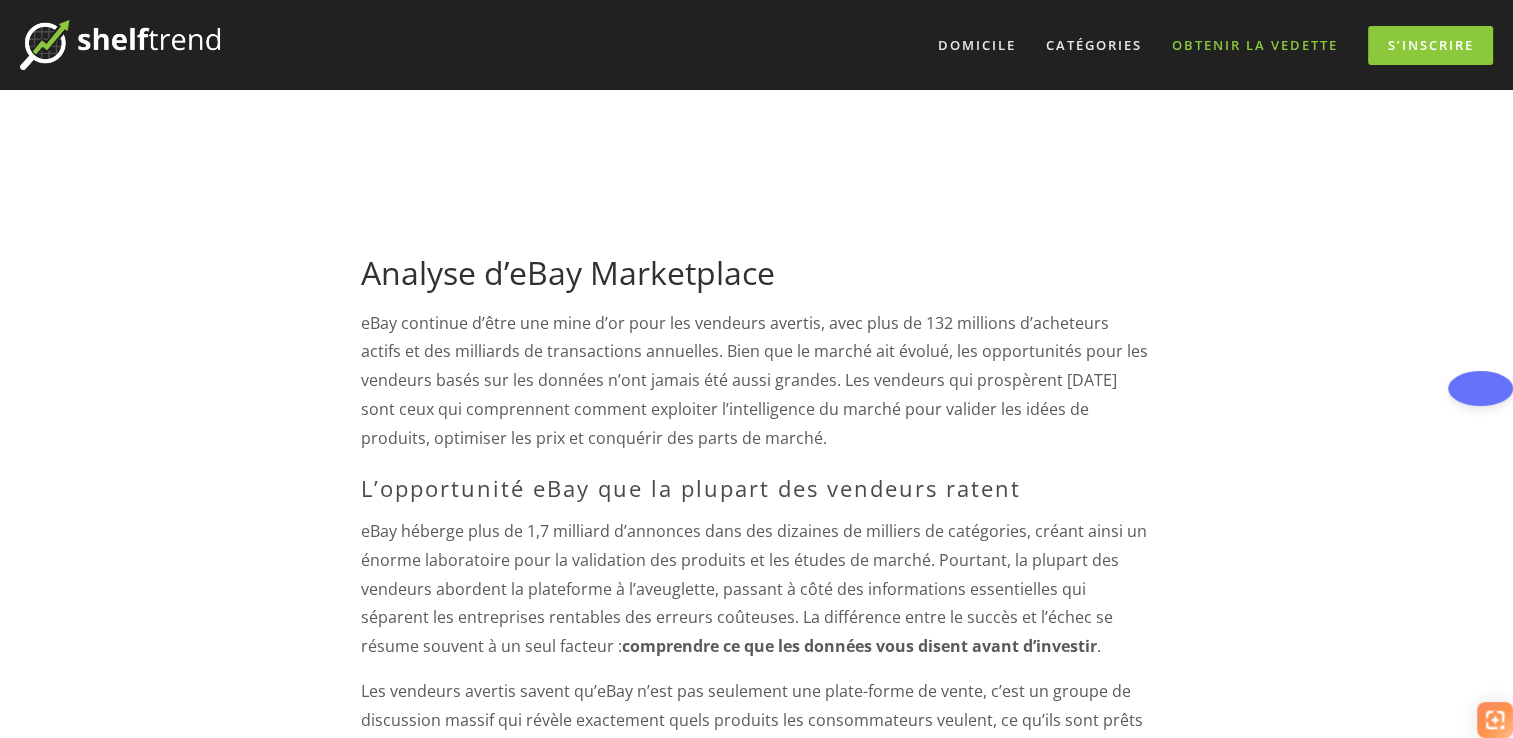 click on "Obtenir la vedette" at bounding box center (1255, 45) 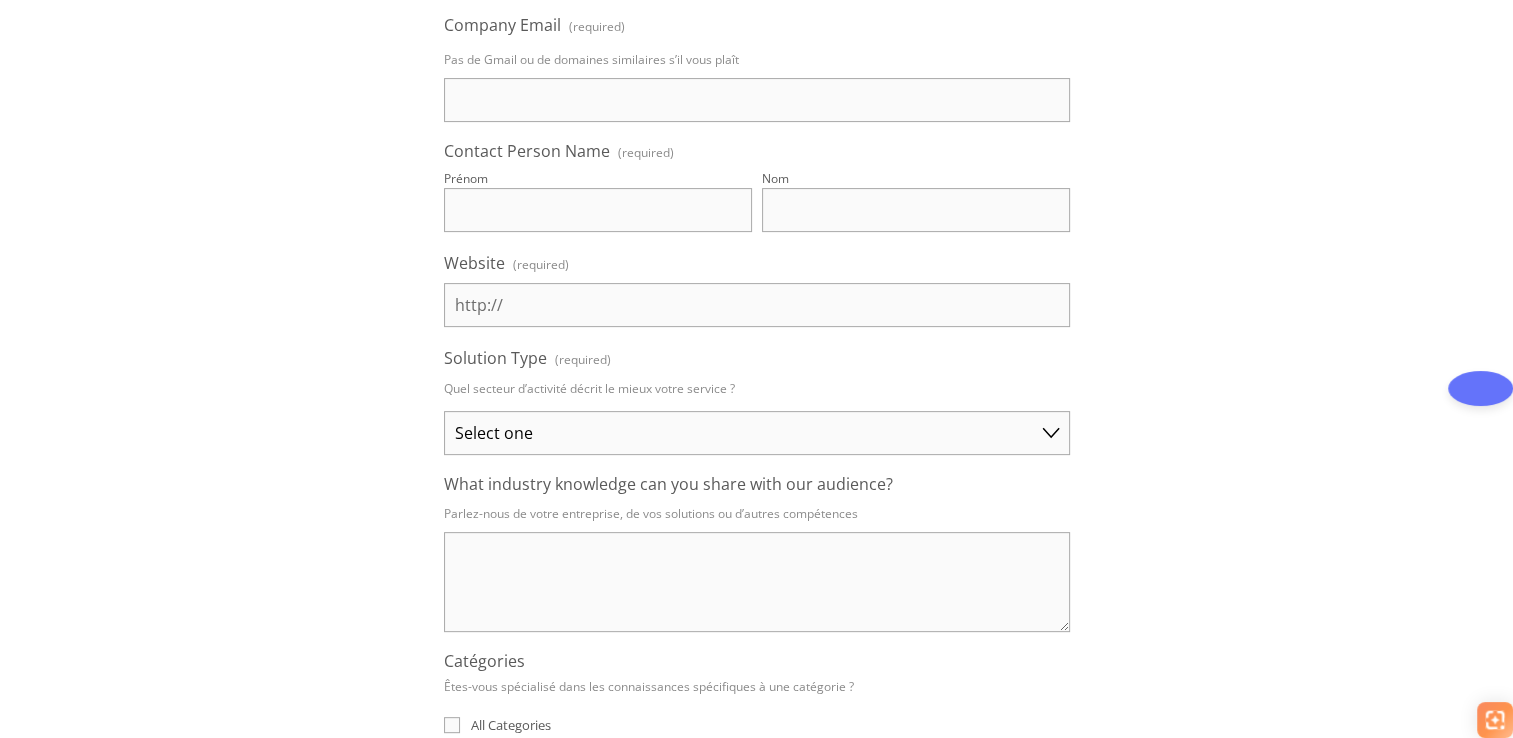 scroll, scrollTop: 0, scrollLeft: 0, axis: both 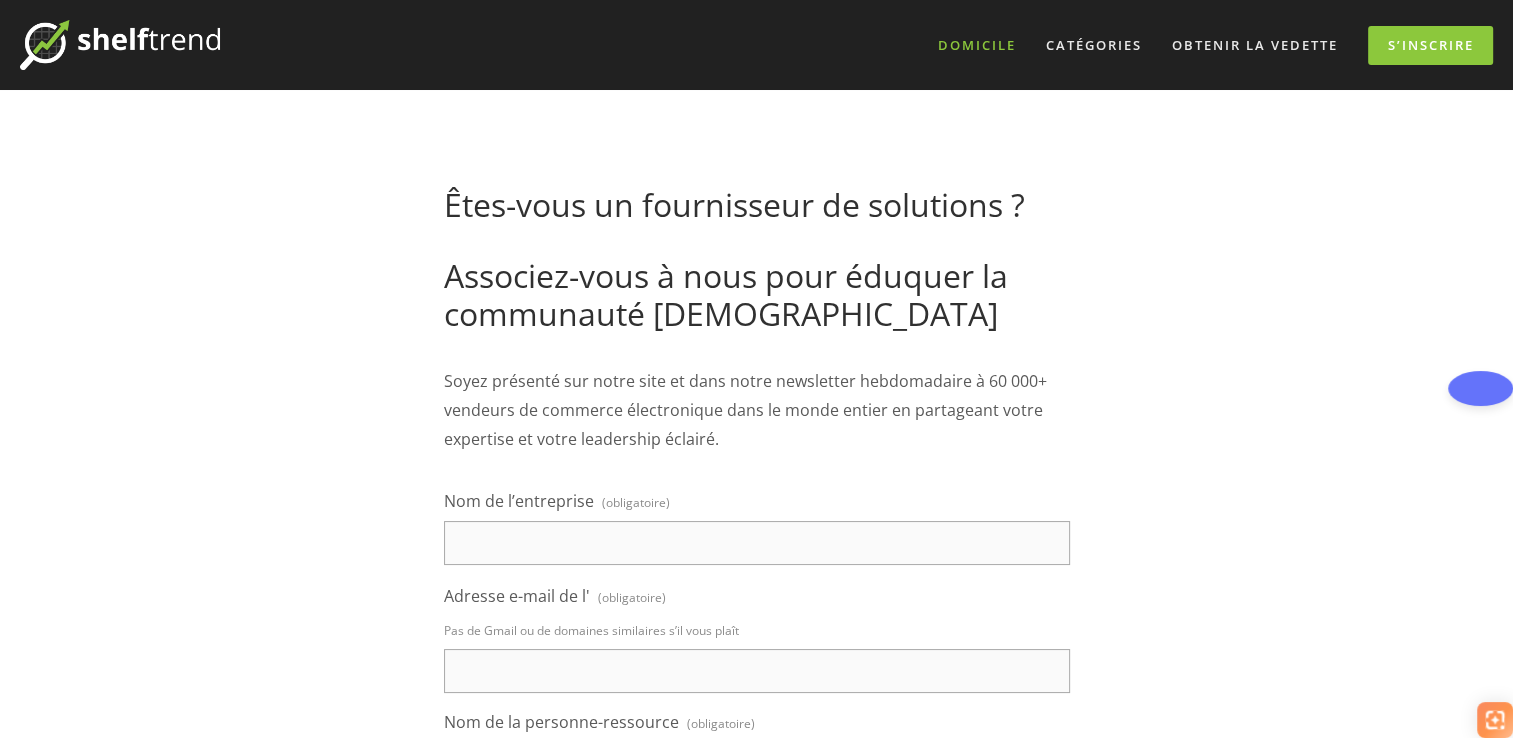click on "Domicile" at bounding box center (977, 45) 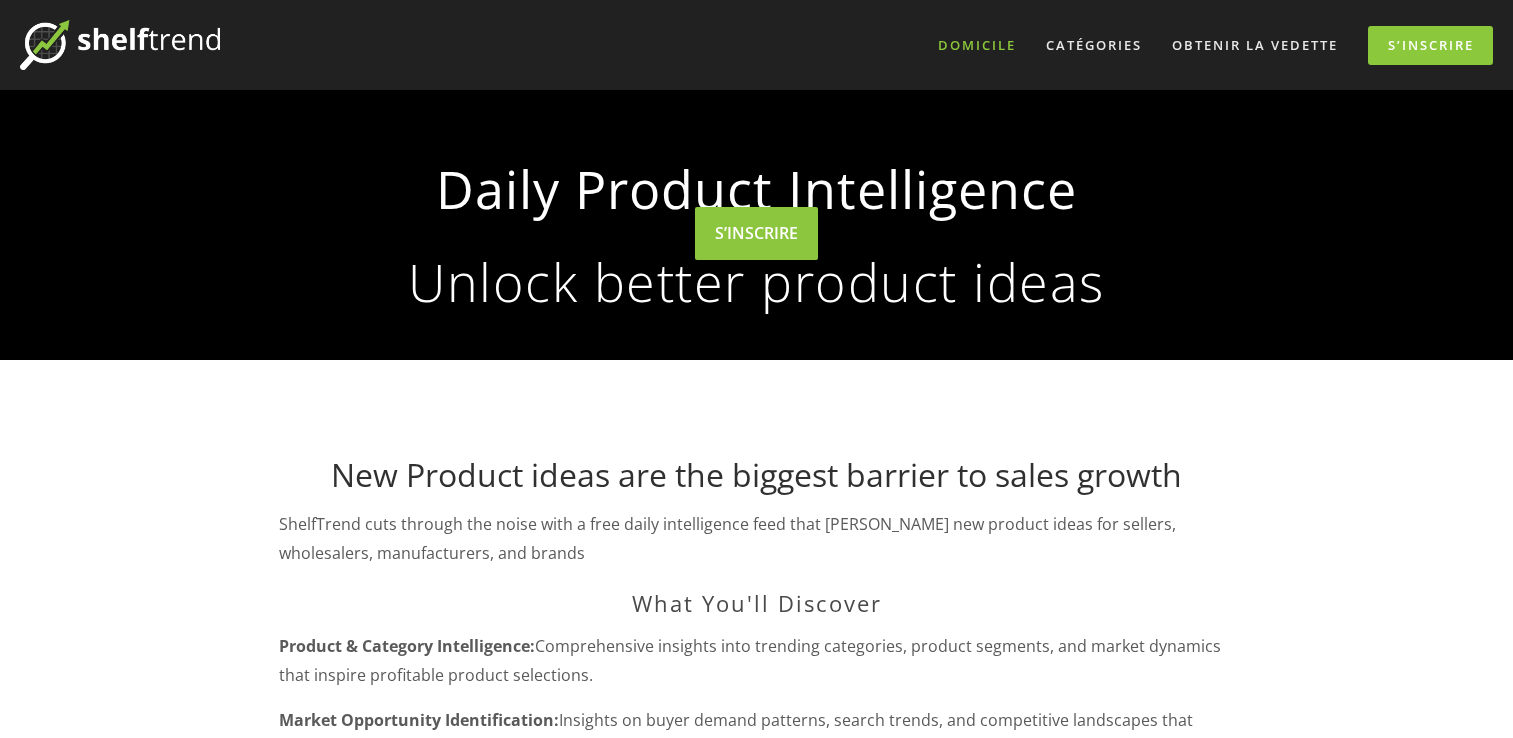 click on "Domicile
Catégories
Auto Parts
Electronics
Fashion
Home & Garden" at bounding box center [756, 4631] 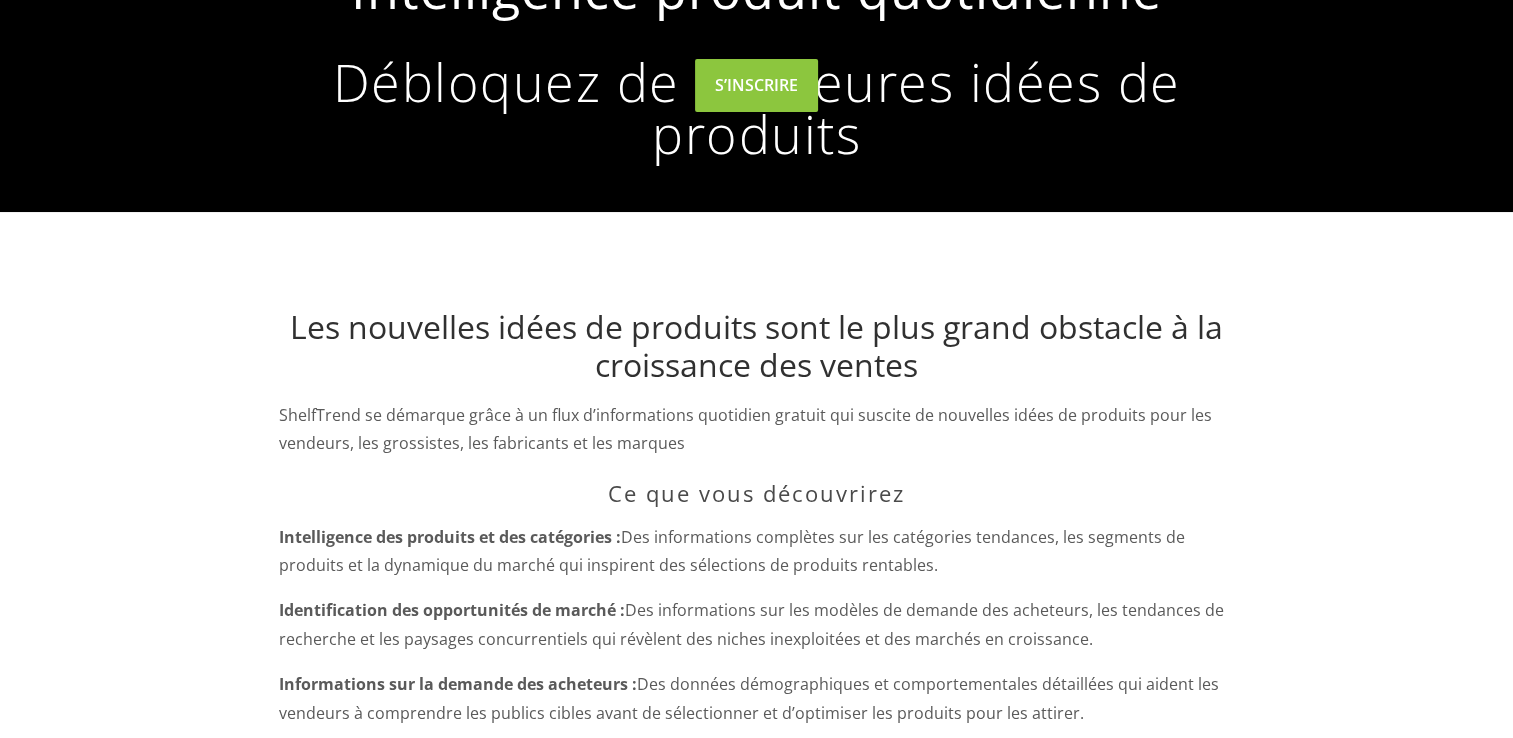 click on "Domicile
Catégories
Auto Parts
Electronics
Fashion
Home & Garden" at bounding box center (756, 4477) 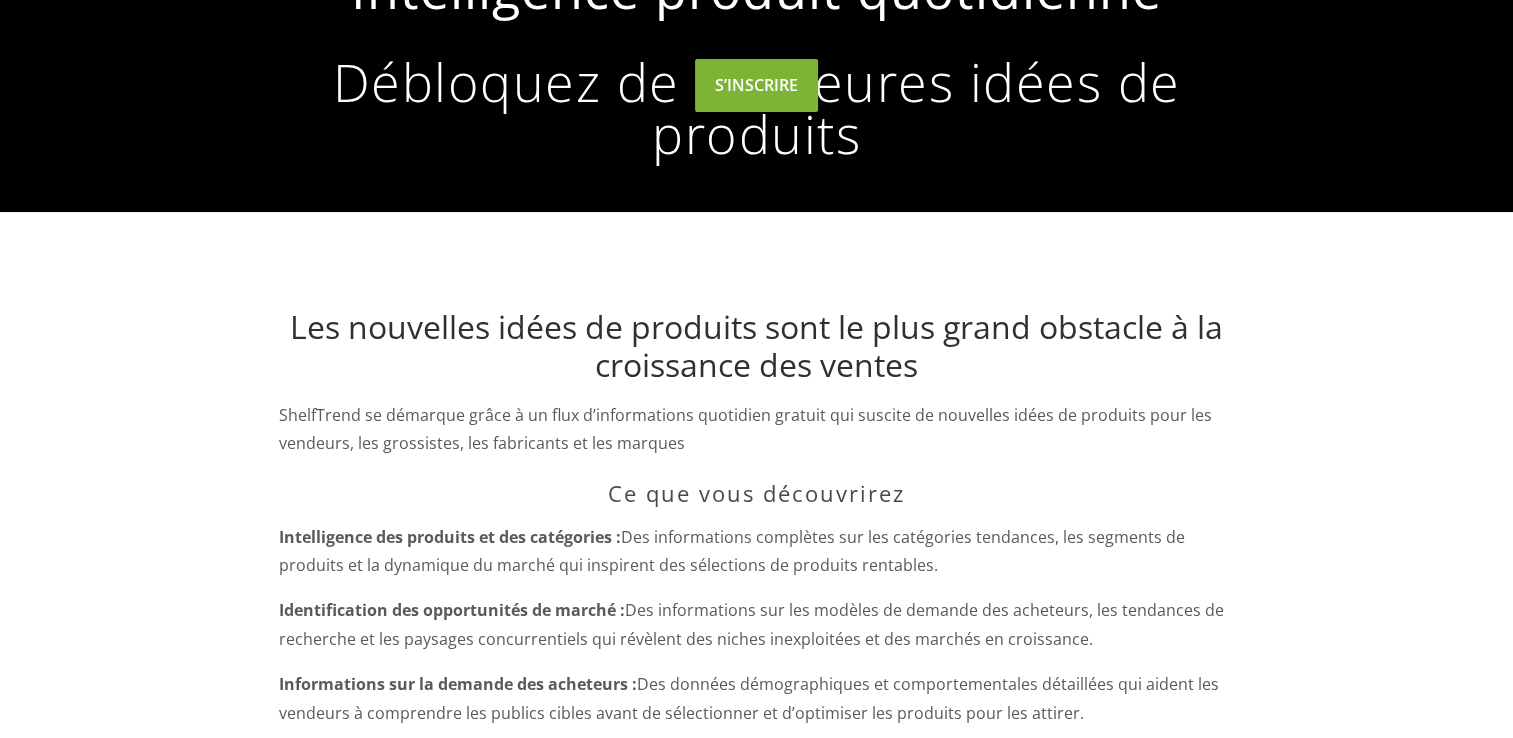 click on "S’INSCRIRE" at bounding box center [756, 85] 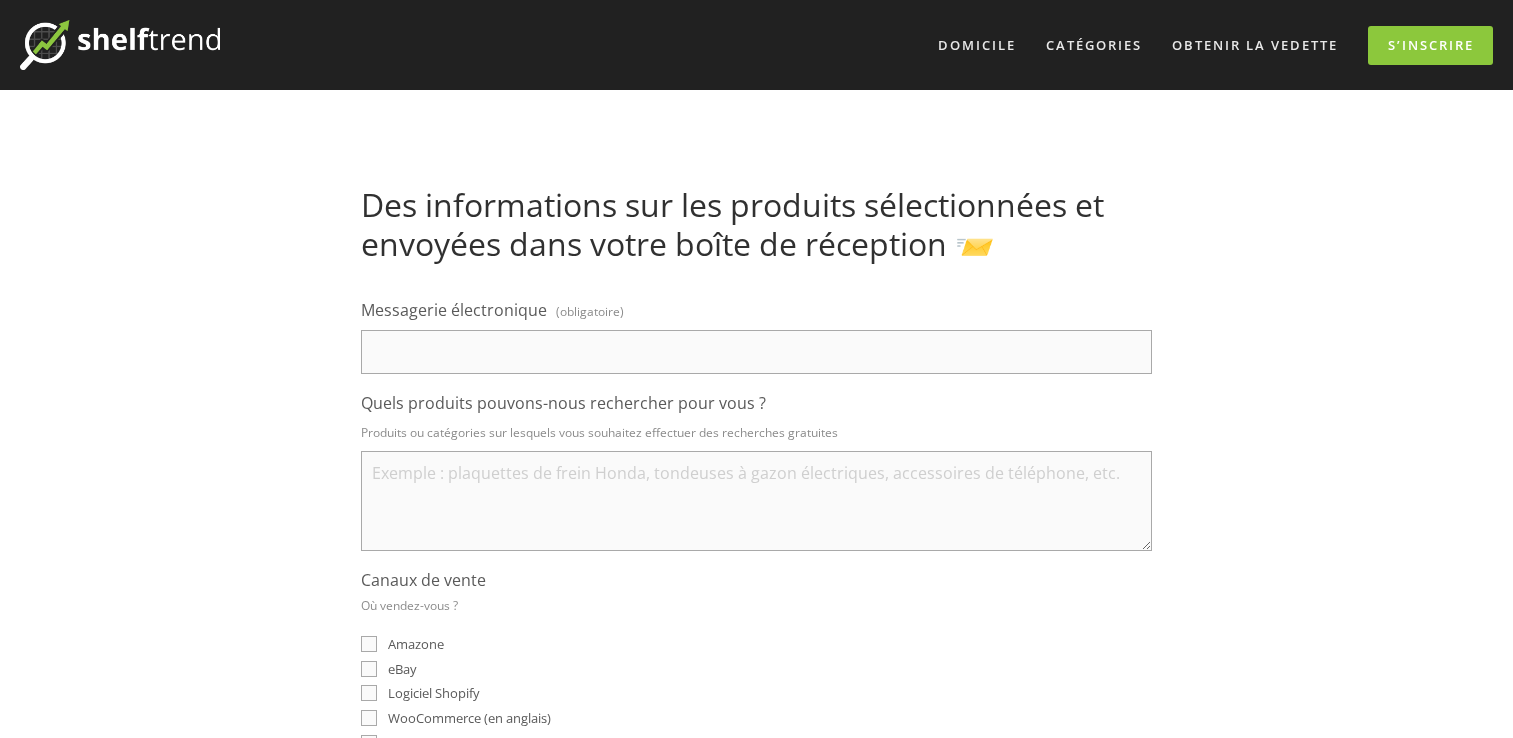 type on "[EMAIL_ADDRESS][DOMAIN_NAME]" 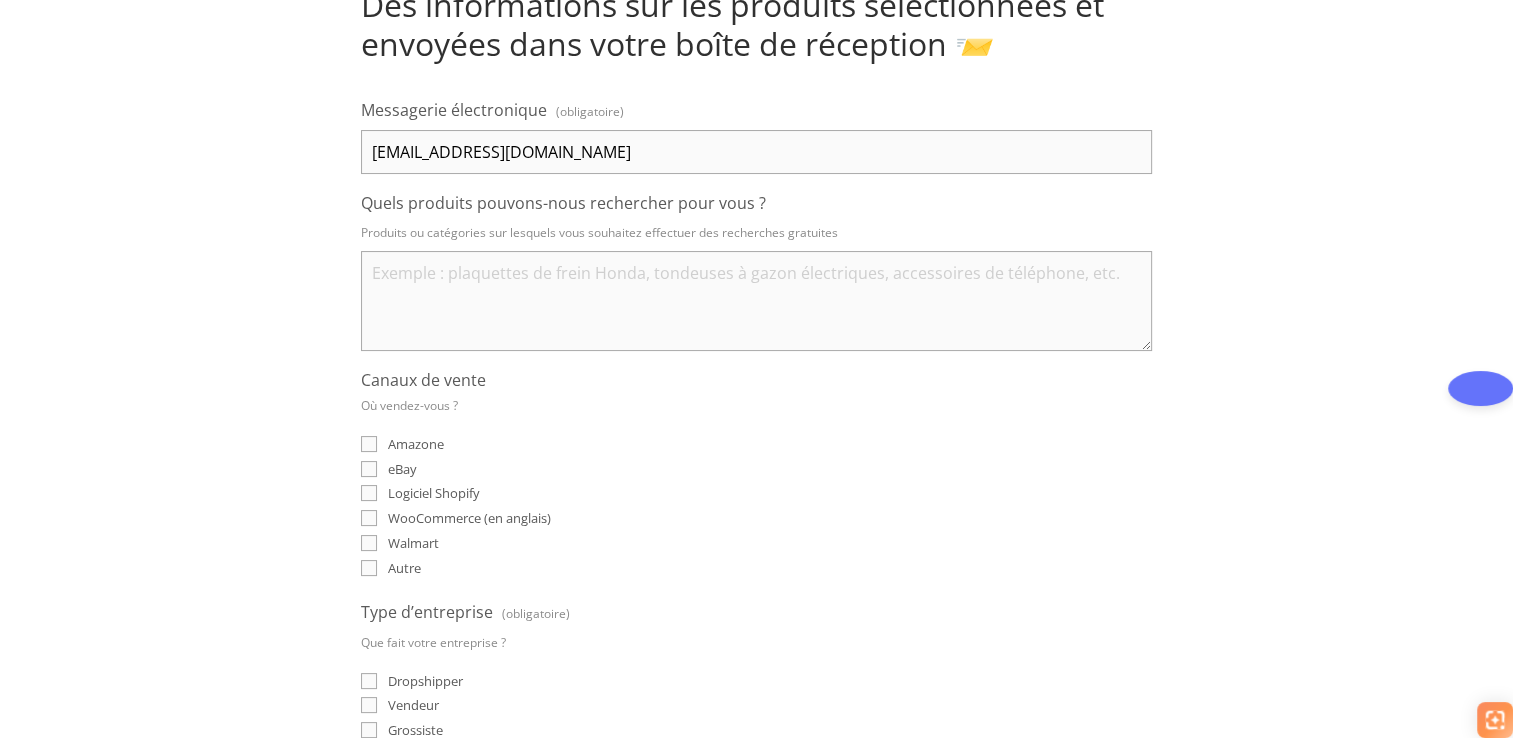 scroll, scrollTop: 200, scrollLeft: 0, axis: vertical 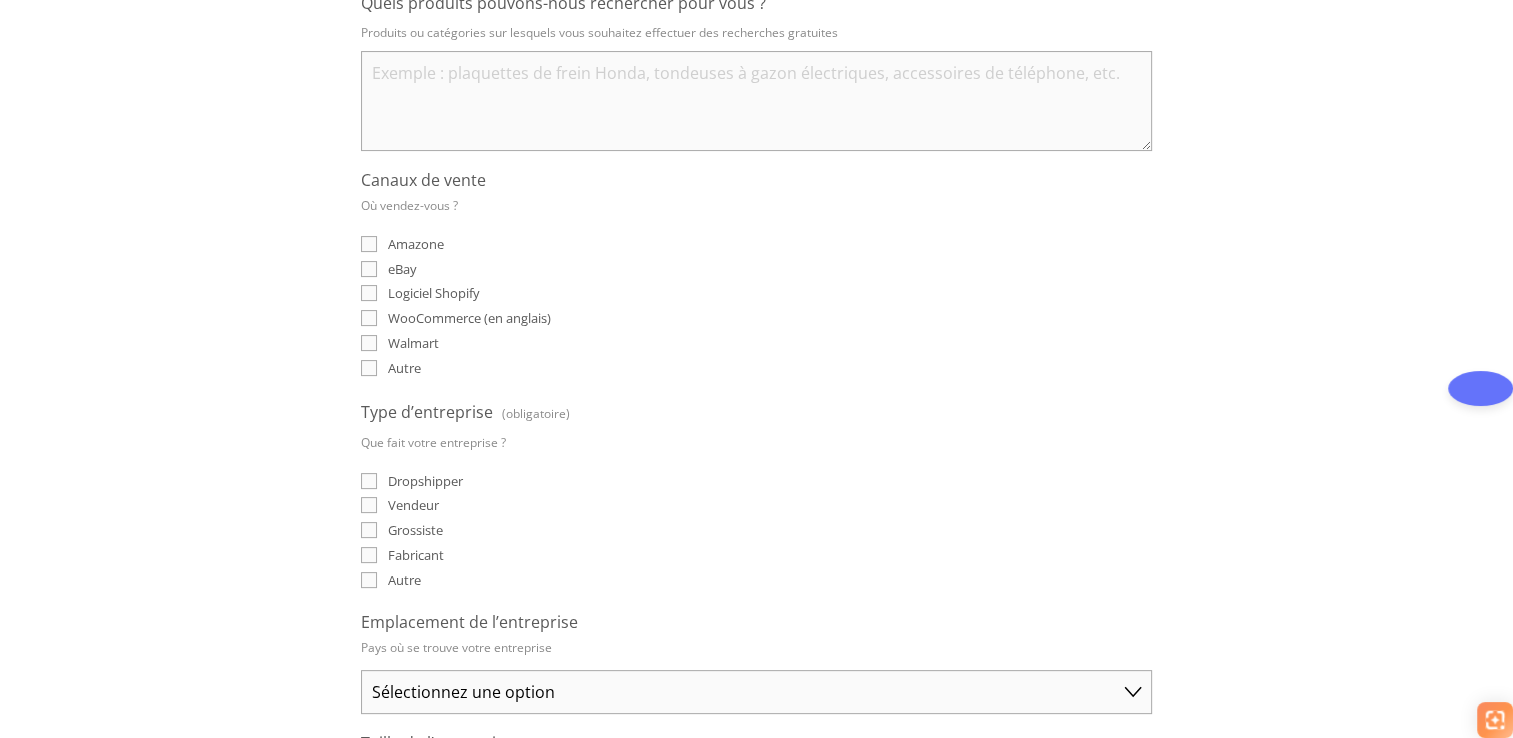 click on "eBay" at bounding box center (369, 269) 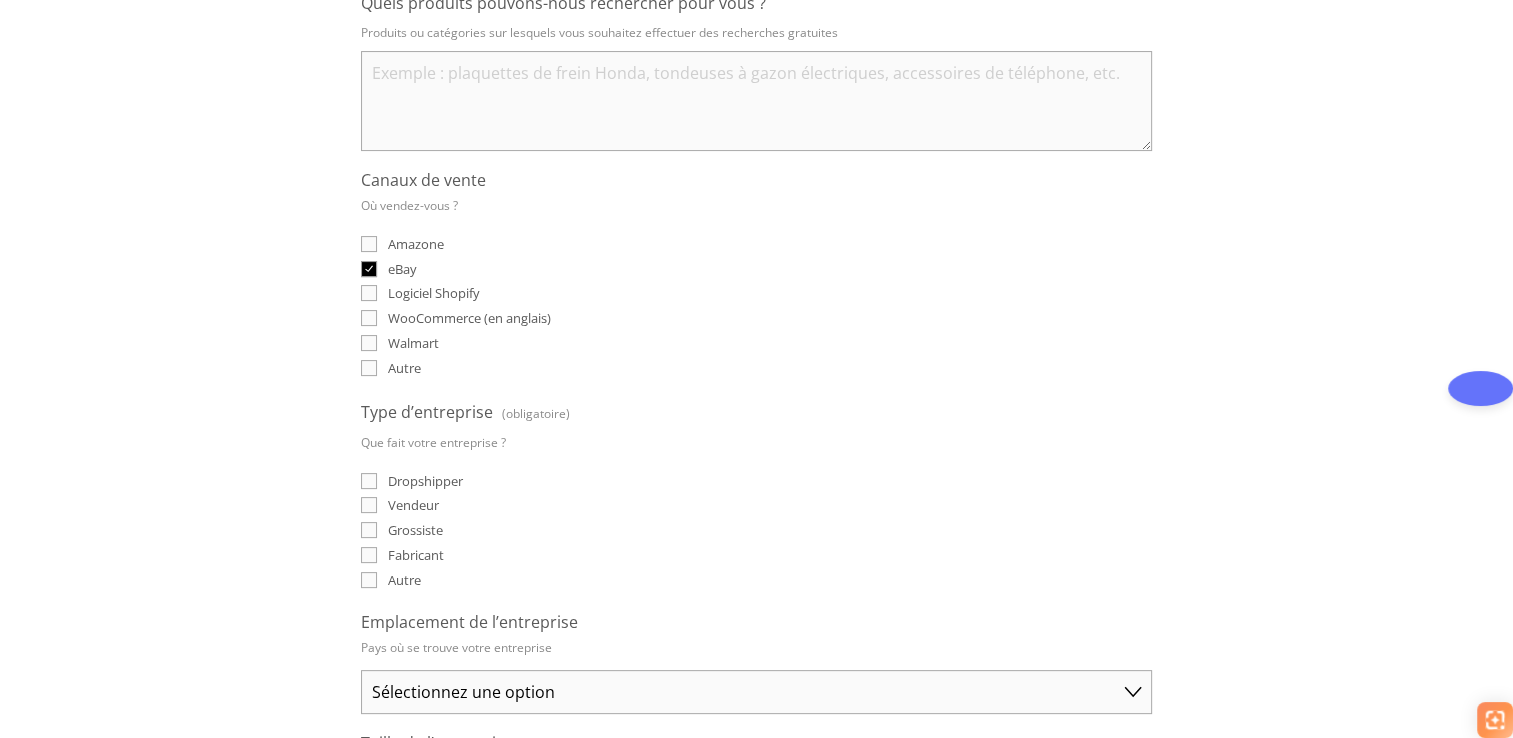checkbox on "true" 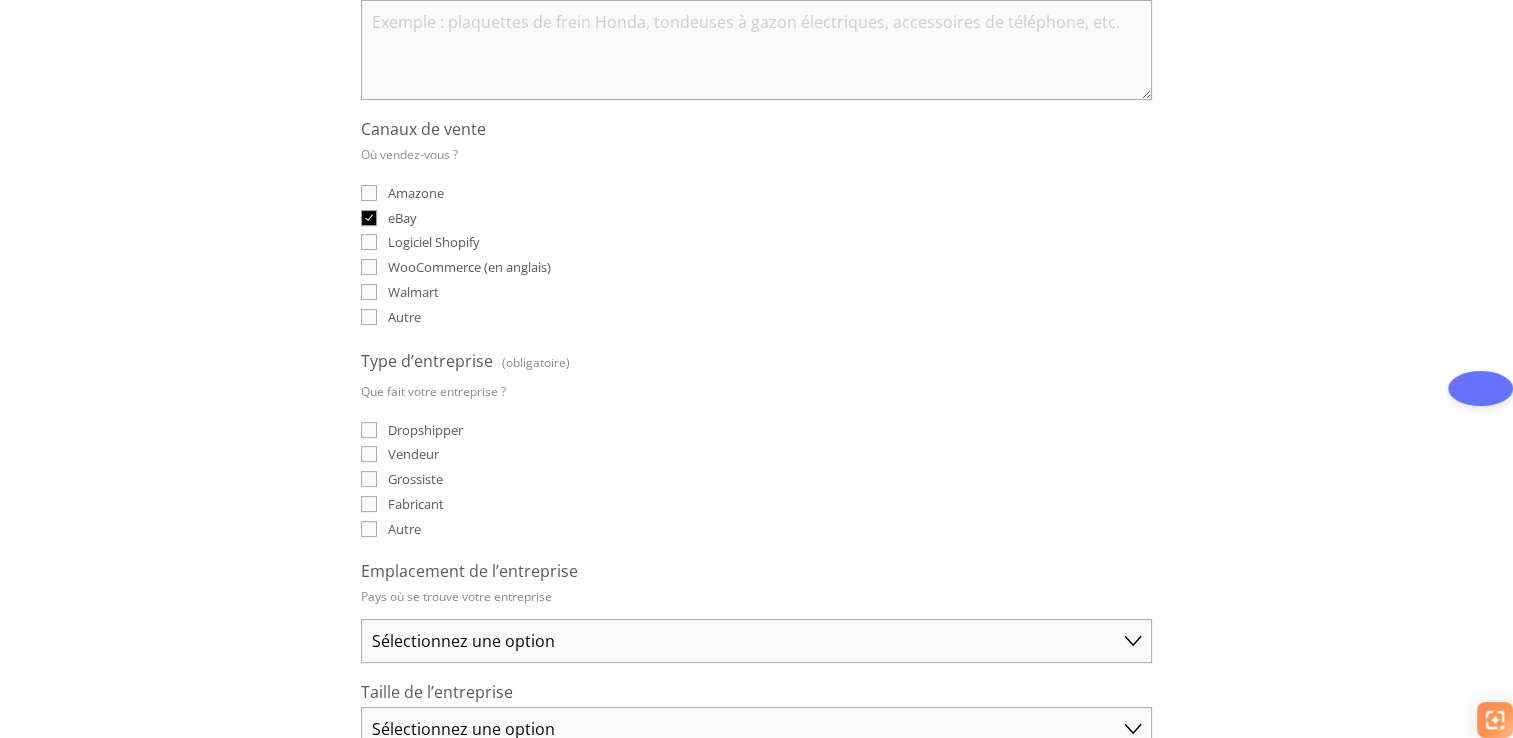 scroll, scrollTop: 500, scrollLeft: 0, axis: vertical 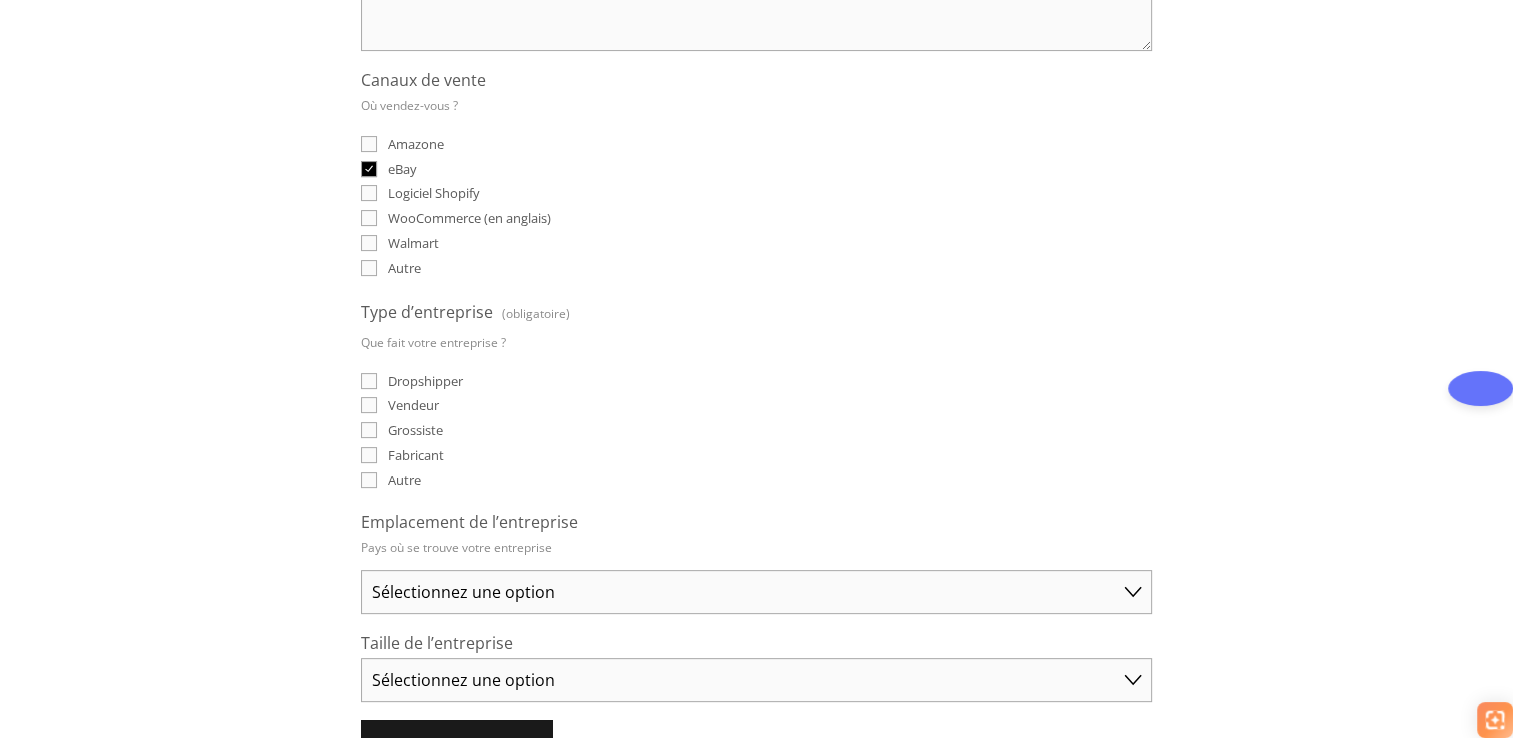 click on "Dropshipper" at bounding box center (425, 381) 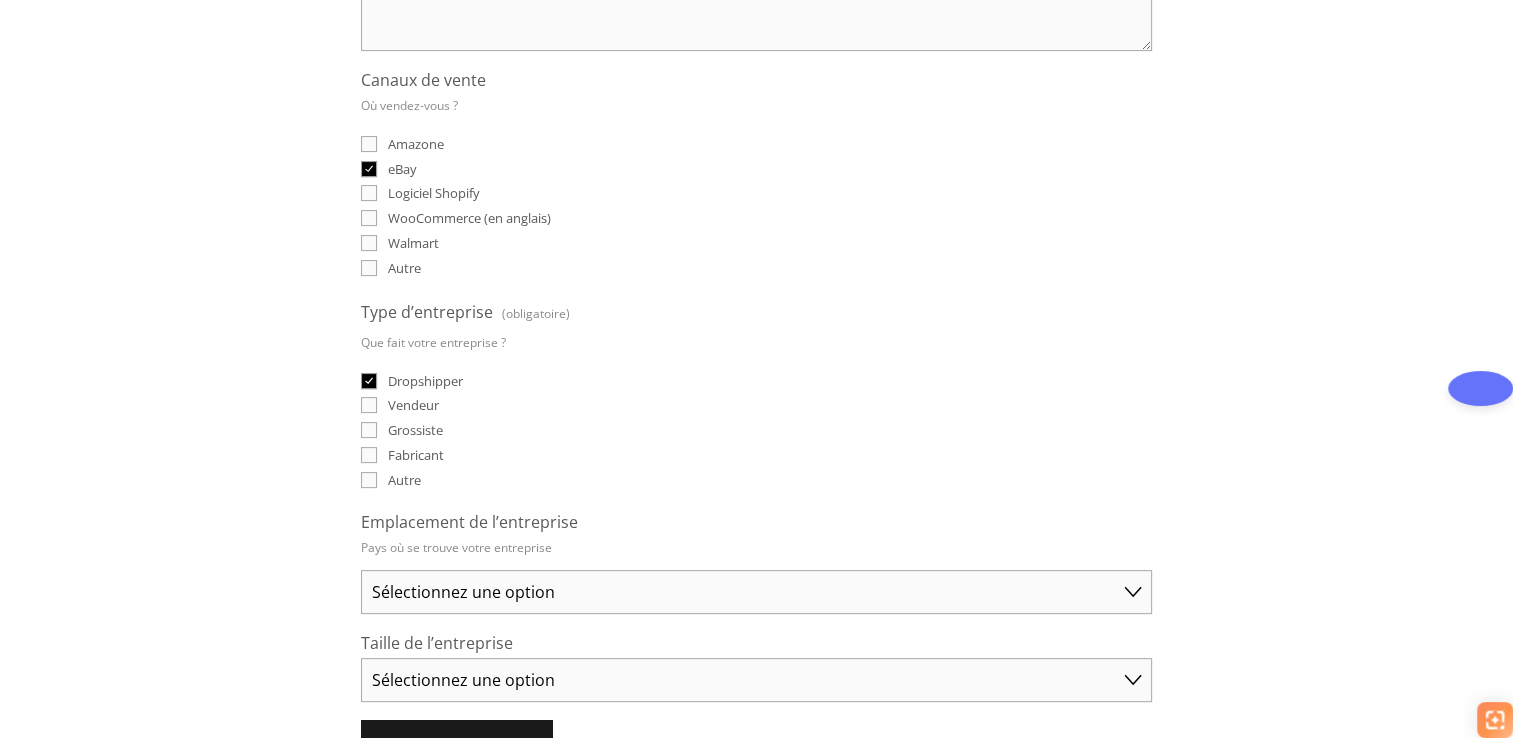 checkbox on "true" 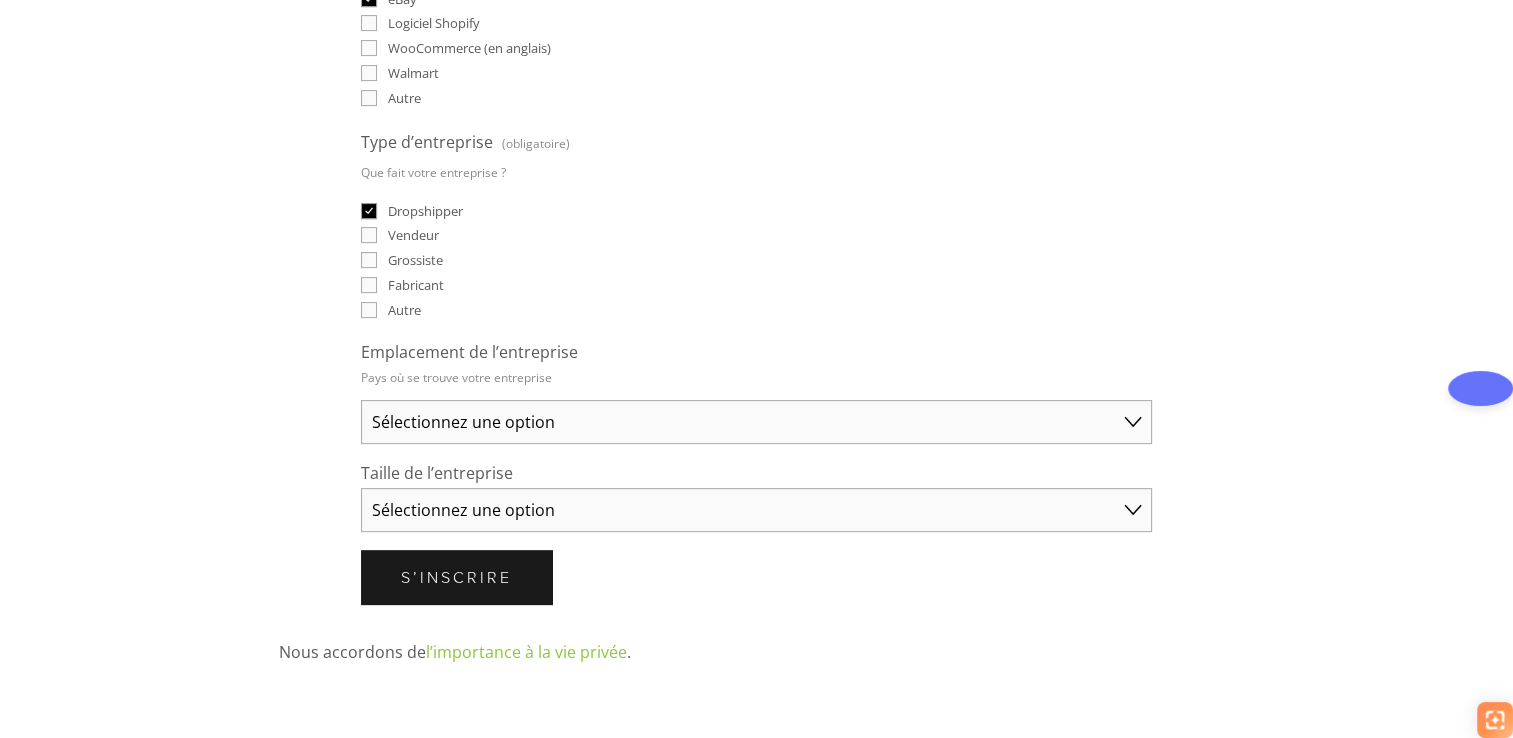 scroll, scrollTop: 700, scrollLeft: 0, axis: vertical 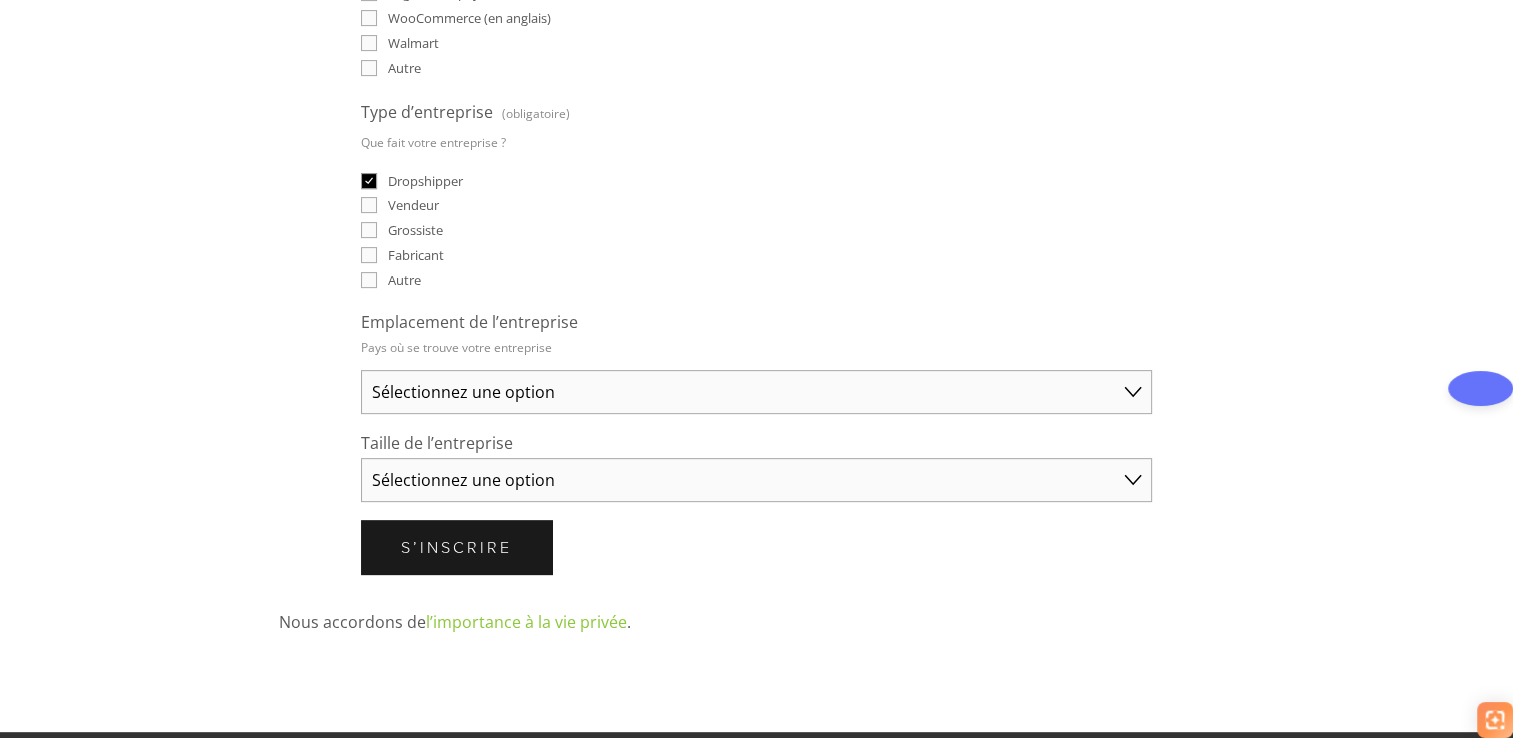 click on "Vendeur" at bounding box center [369, 205] 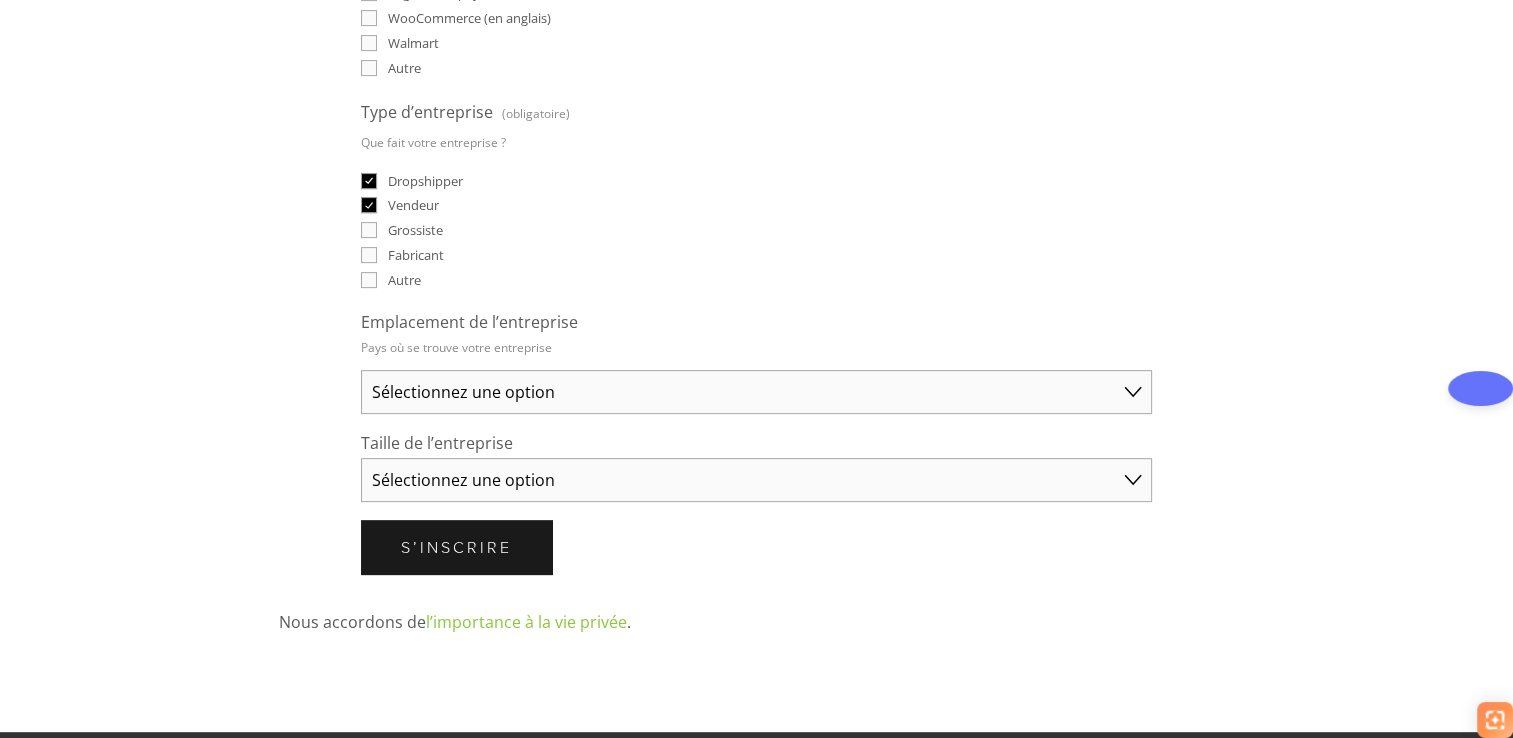 checkbox on "true" 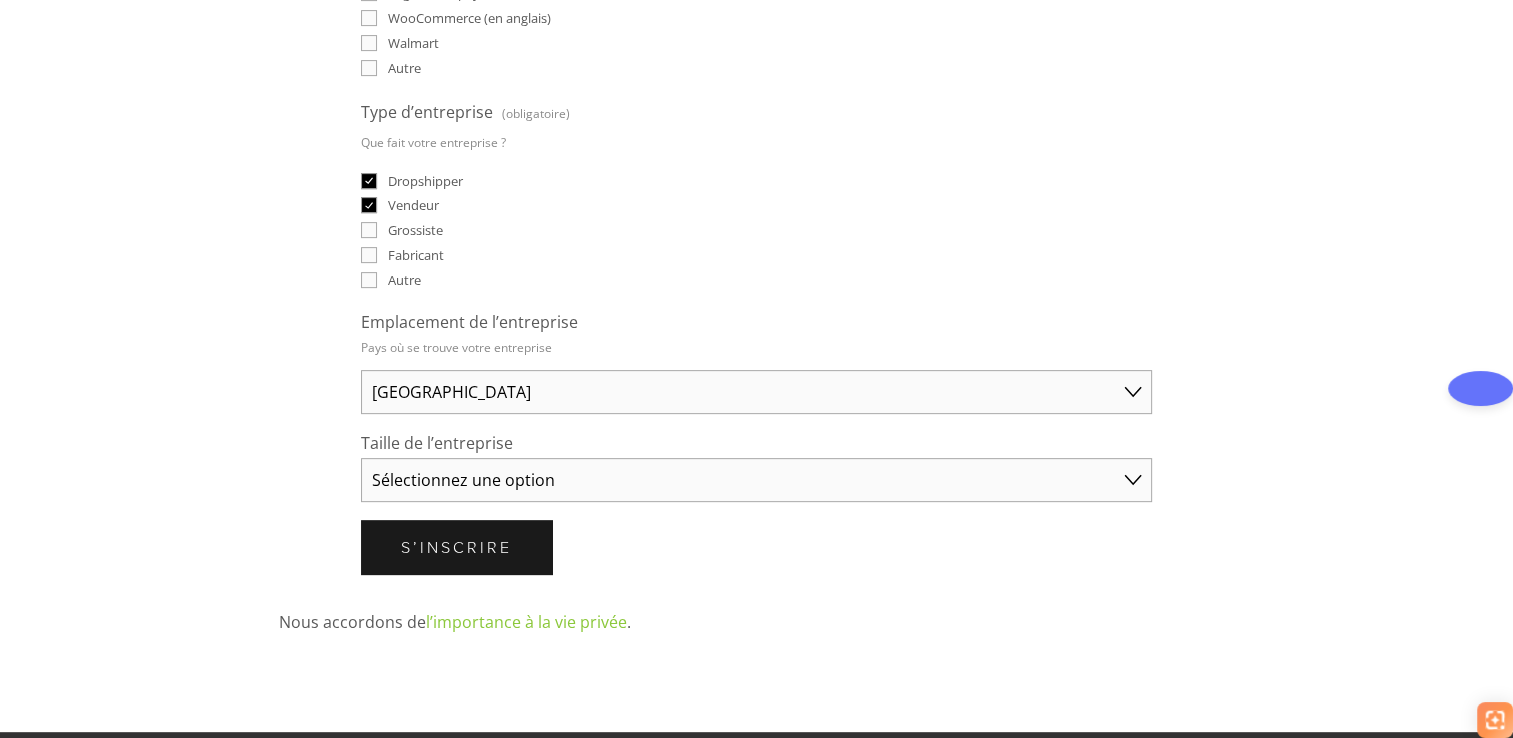 click on "Sélectionnez une option Solo Merchant (moins de 50 000 $ de ventes annuelles) Petites entreprises (50 000 $ - 250 000 $ de ventes annuelles) Entreprise établie (plus de 250 000 $ de ventes annuelles)" at bounding box center (756, 480) 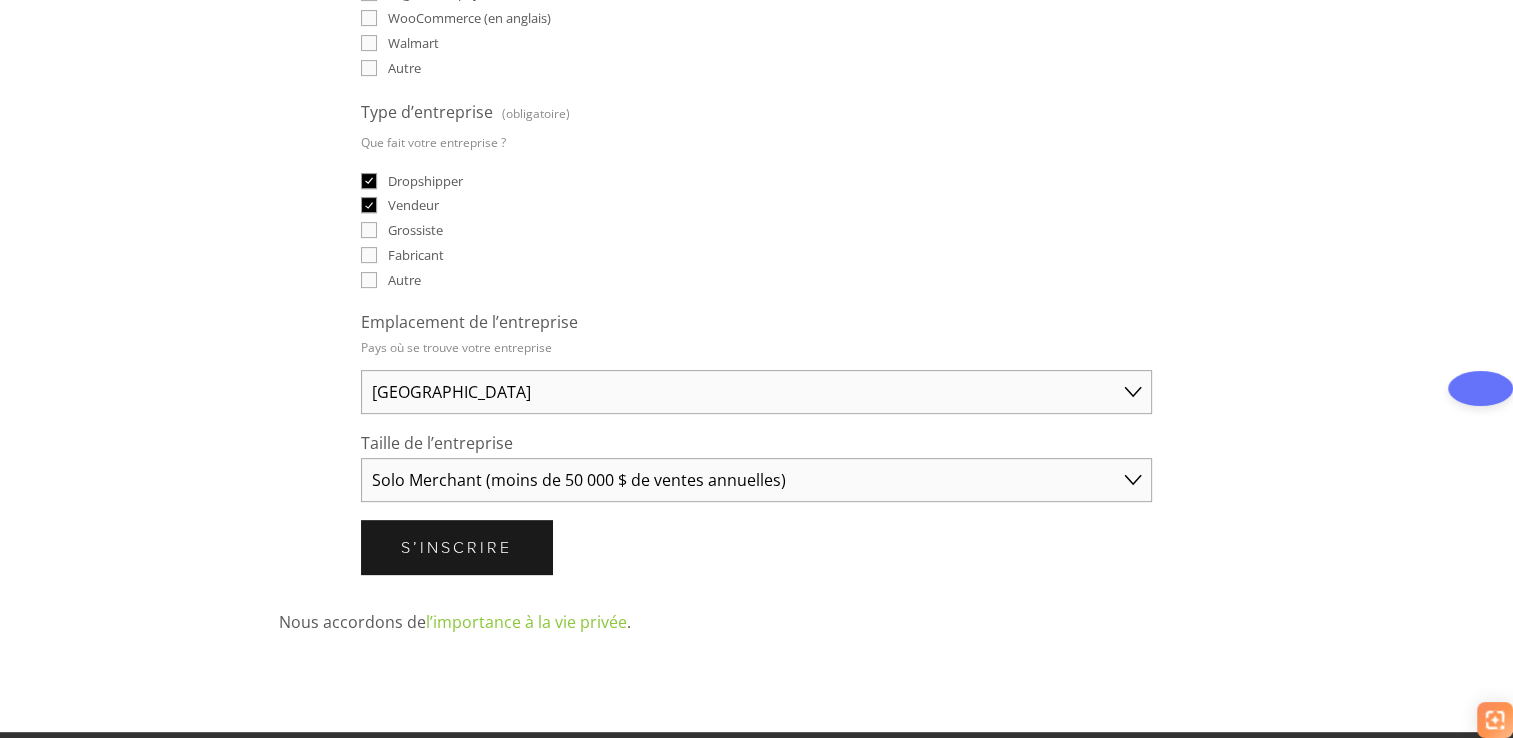 click on "Sélectionnez une option Solo Merchant (moins de 50 000 $ de ventes annuelles) Petites entreprises (50 000 $ - 250 000 $ de ventes annuelles) Entreprise établie (plus de 250 000 $ de ventes annuelles)" at bounding box center (756, 480) 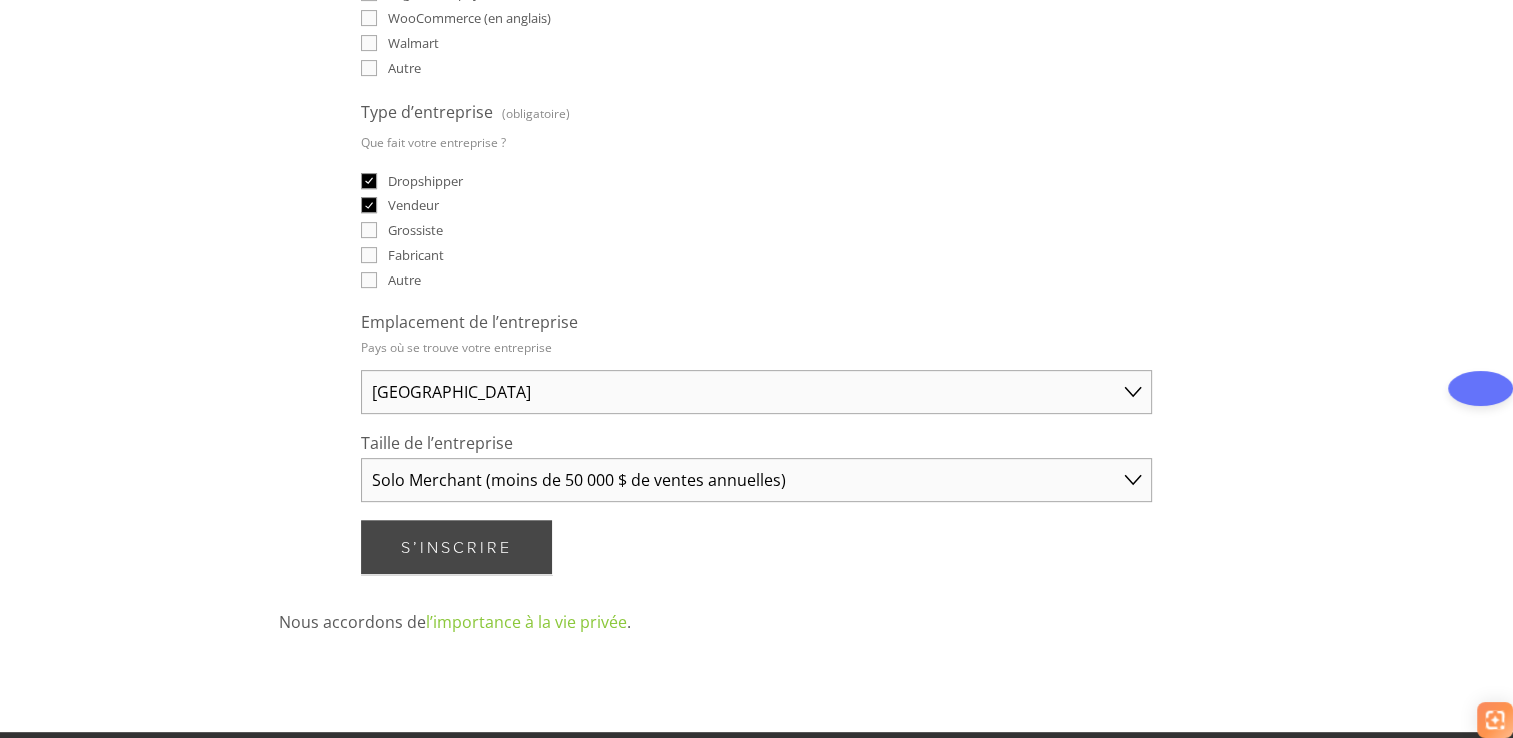 click on "S’inscrire Subscribe" at bounding box center (456, 547) 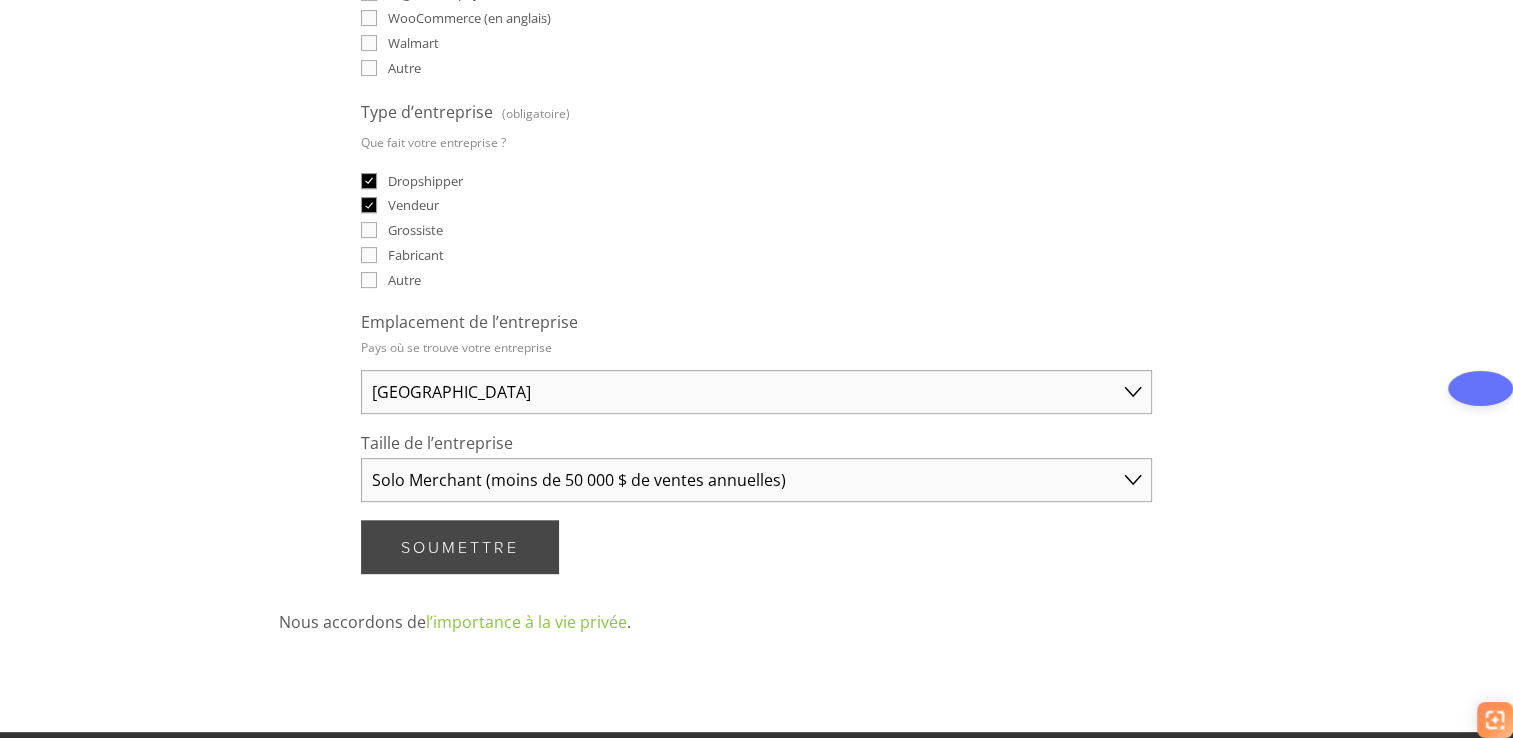 scroll, scrollTop: 0, scrollLeft: 0, axis: both 